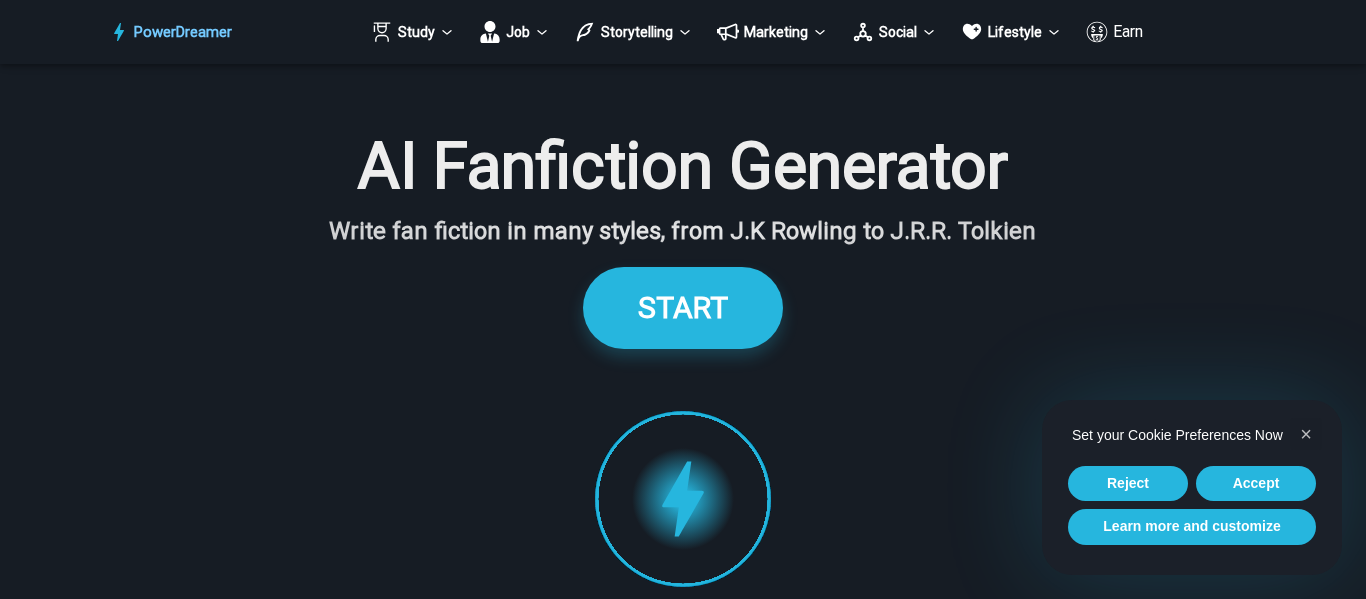 scroll, scrollTop: 0, scrollLeft: 0, axis: both 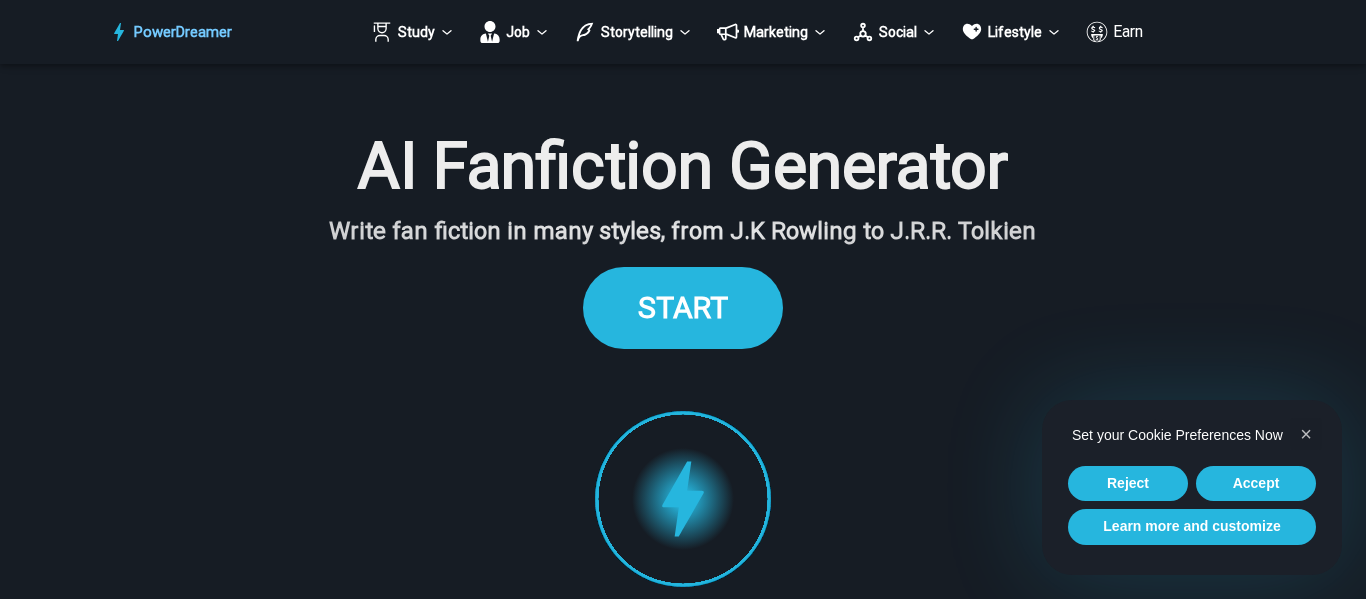 click on "START" at bounding box center (683, 307) 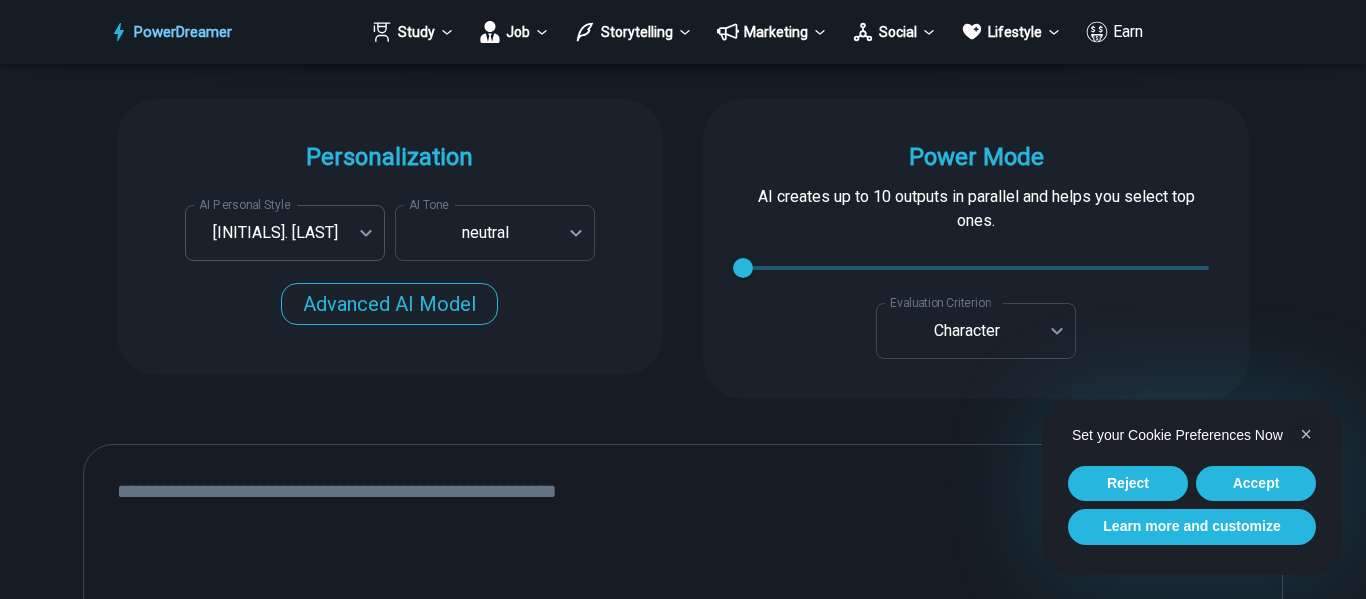 click on "PowerDreamer Study Job Storytelling Marketing Social Lifestyle Earn AI Fanfiction Generator Write fan fiction in many styles, from J.K Rowling to J.R.R. Tolkien START Faster with PowerDreamer 218,653 AI-Generated Outputs. 60,000+ PowerDreamer Users. 60+ AI Tools. PowerDreamer saved me a ton of stress and even more time. Highly recommend. Bailey Vogt is a writer and producer with experience at Morning Rush, Arizona PBS, Metro Weekly and The Washington Times I received a job offer today that your awesome website helped me get. Thank you! I will be singing your praises. Matt S. signed up to PowerDreamer November 30th 2023 and received his job offer February 1st 2024 Absolutely love this program!! I'm usually hesitant to pay for anything without being able to try it for free first. However, I was desperate to get resume writing help and this program far exceeded my expectations! I have been telling anyone I know looking for a job to try it. Maura Duffy [FIRST] [LAST], Product Manager in E-Commerce [FIRST] [LAST] 18" at bounding box center (683, 2915) 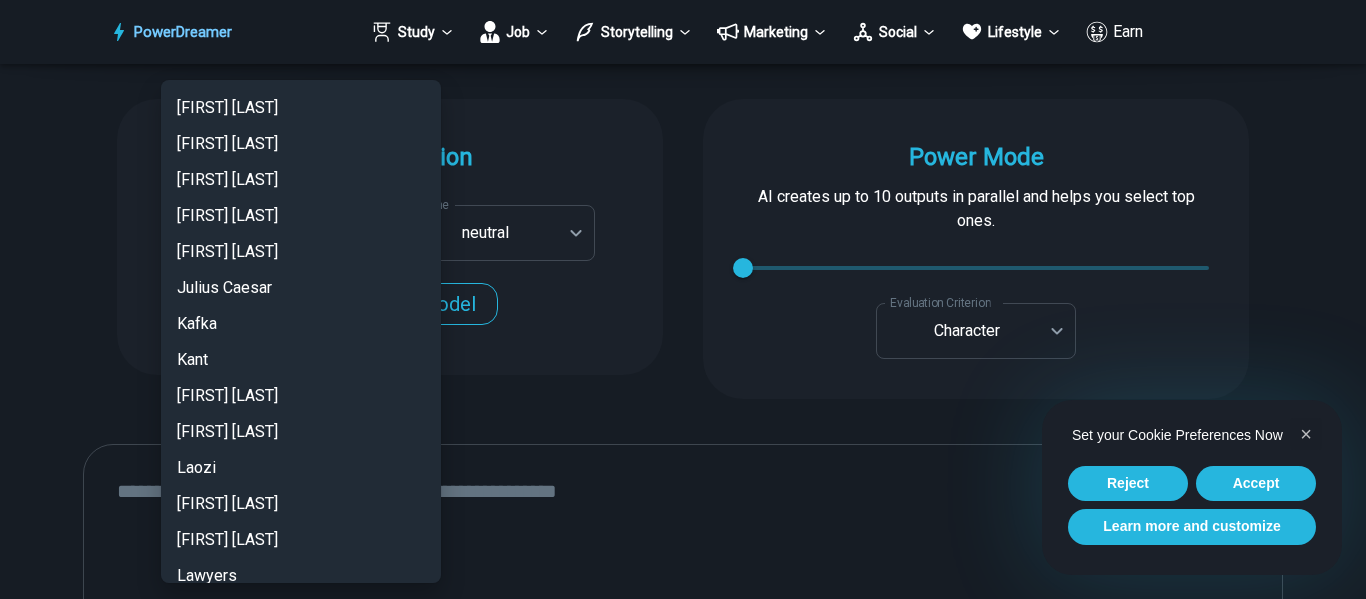 scroll, scrollTop: 1946, scrollLeft: 0, axis: vertical 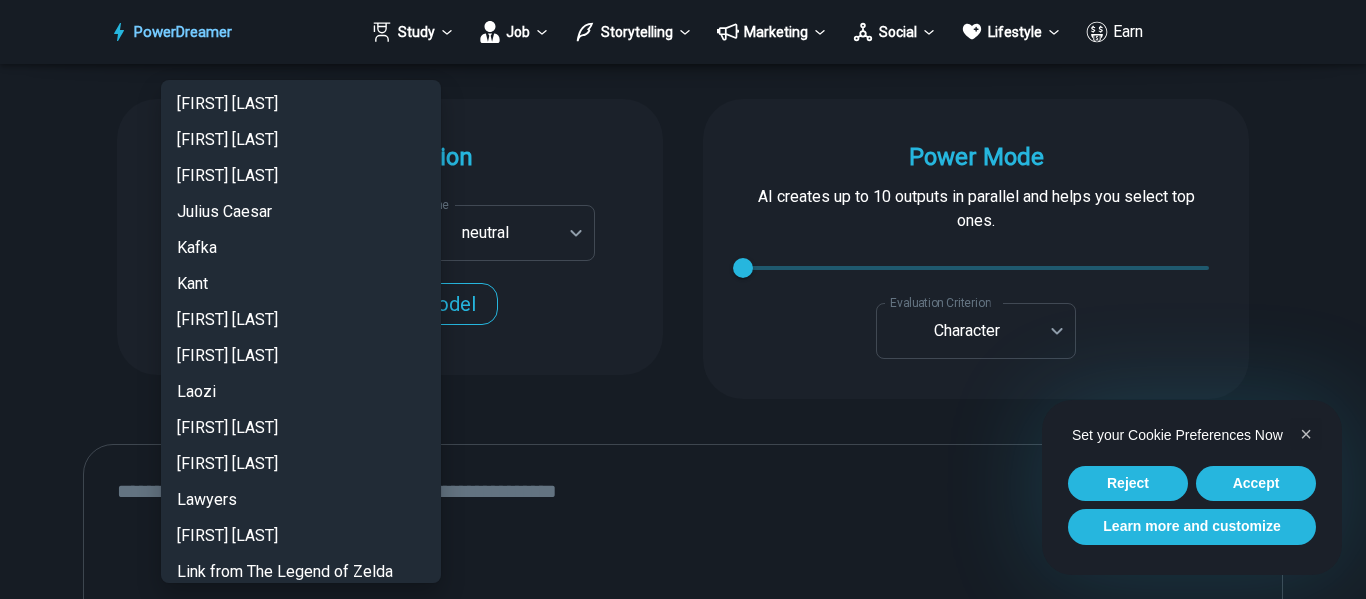 click at bounding box center [683, 299] 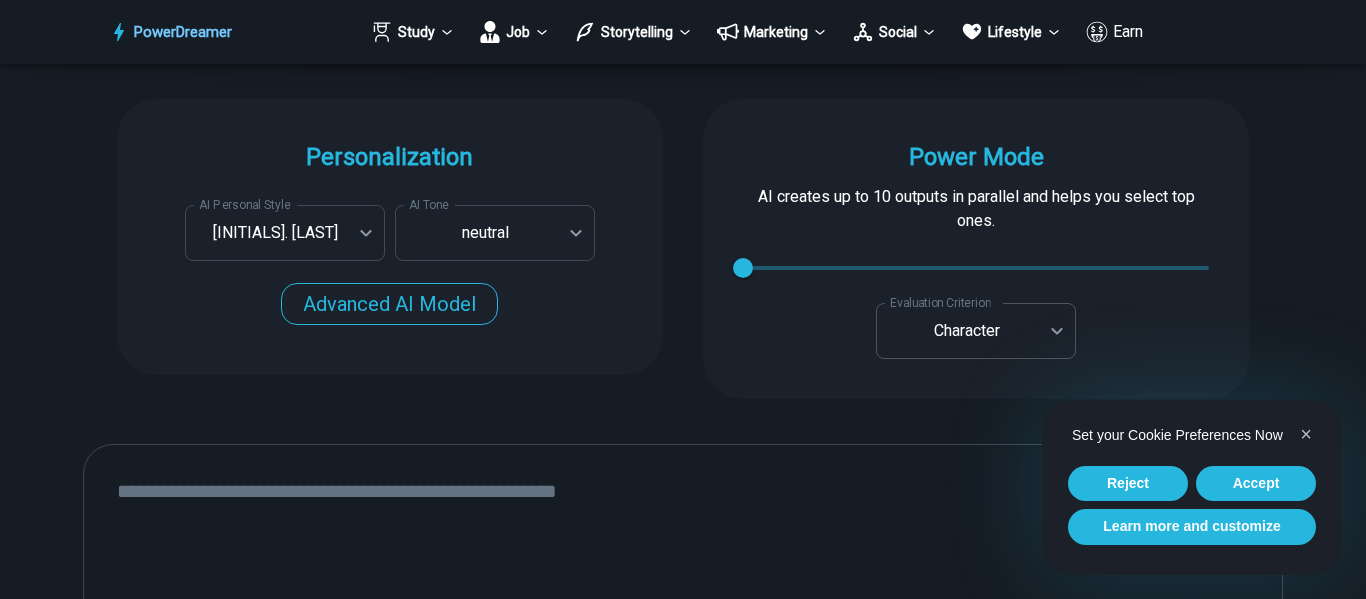 click on "PowerDreamer Study Job Storytelling Marketing Social Lifestyle Earn AI Fanfiction Generator Write fan fiction in many styles, from J.K Rowling to J.R.R. Tolkien START Faster with PowerDreamer 218,653 AI-Generated Outputs. 60,000+ PowerDreamer Users. 60+ AI Tools. PowerDreamer saved me a ton of stress and even more time. Highly recommend. Bailey Vogt is a writer and producer with experience at Morning Rush, Arizona PBS, Metro Weekly and The Washington Times I received a job offer today that your awesome website helped me get. Thank you! I will be singing your praises. Matt S. signed up to PowerDreamer November 30th 2023 and received his job offer February 1st 2024 Absolutely love this program!! I'm usually hesitant to pay for anything without being able to try it for free first. However, I was desperate to get resume writing help and this program far exceeded my expectations! I have been telling anyone I know looking for a job to try it. Maura Duffy [FIRST] [LAST], Product Manager in E-Commerce [FIRST] [LAST] 18" at bounding box center [683, 2915] 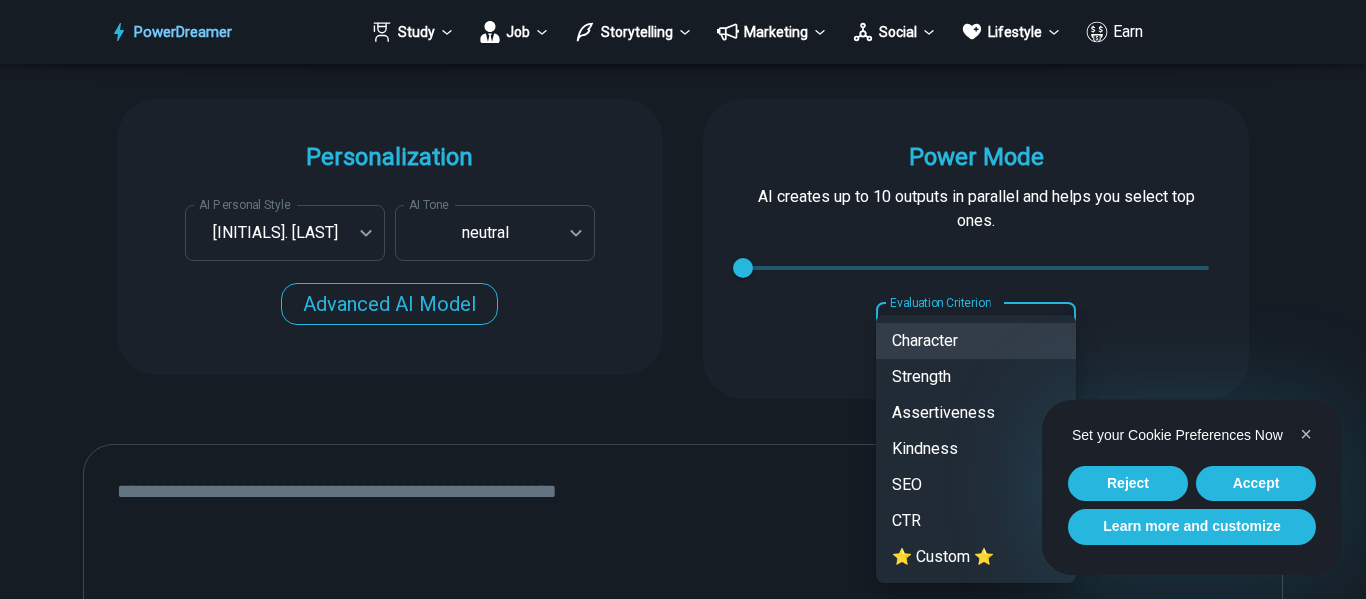 click at bounding box center (683, 299) 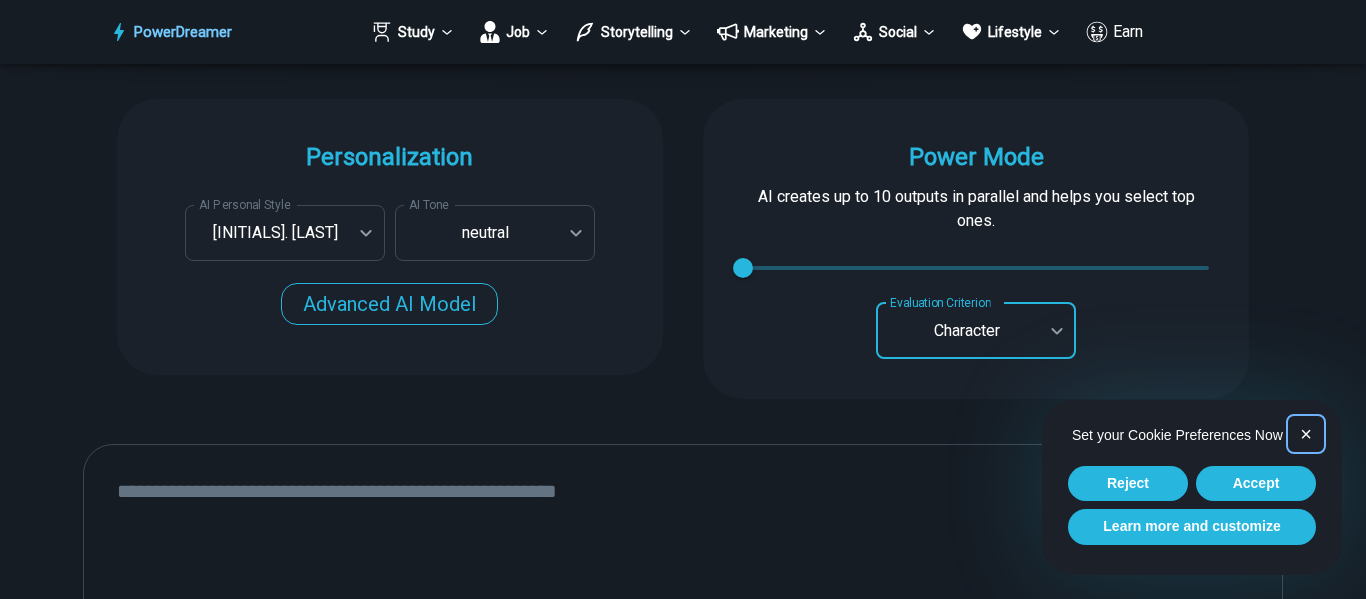 click on "×" at bounding box center [1306, 434] 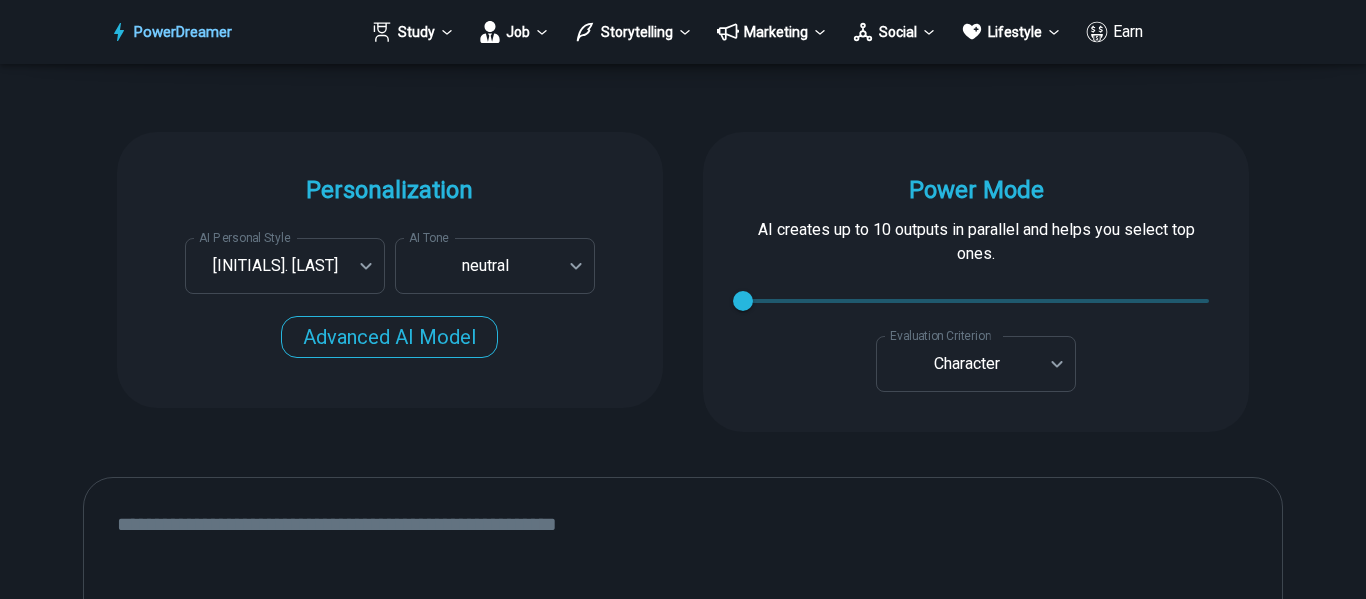 scroll, scrollTop: 1923, scrollLeft: 0, axis: vertical 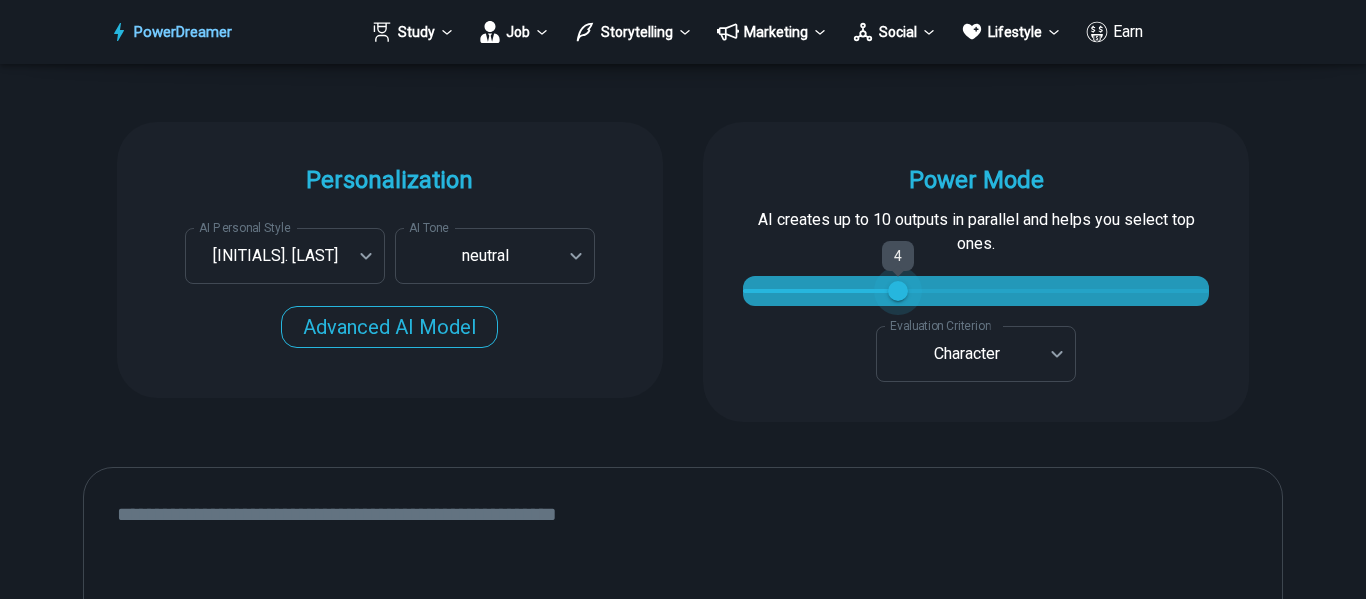 drag, startPoint x: 743, startPoint y: 290, endPoint x: 933, endPoint y: 272, distance: 190.85072 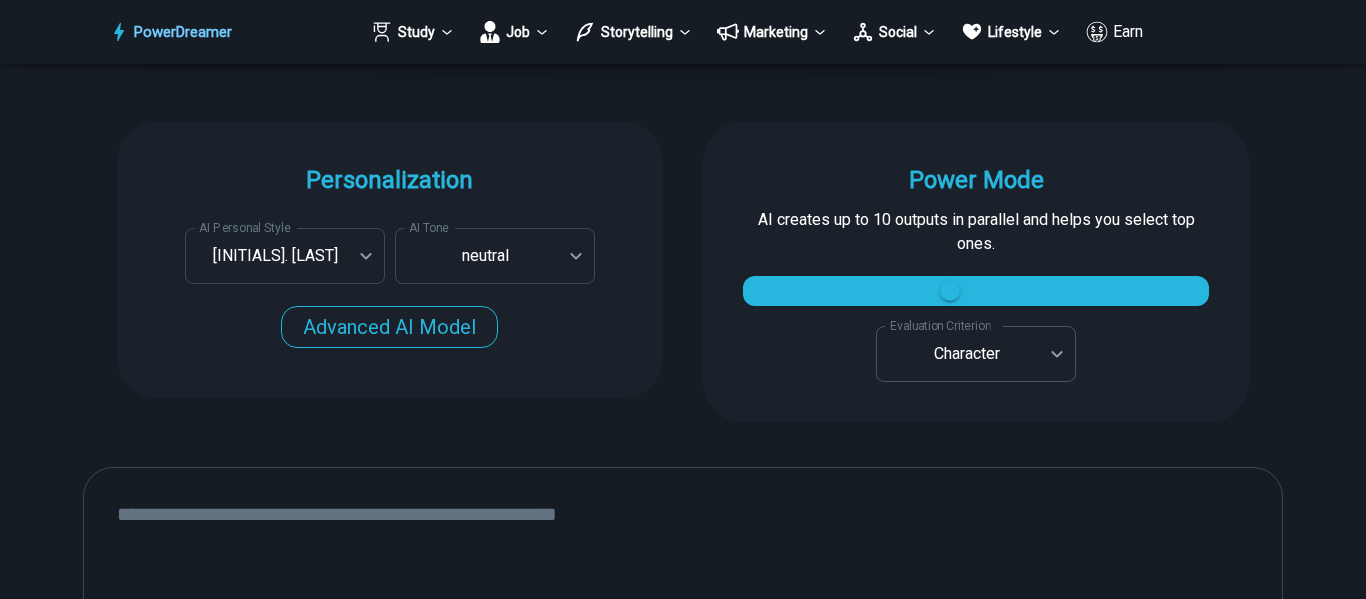 click on "PowerDreamer Study Job Storytelling Marketing Social Lifestyle Earn AI Fanfiction Generator Write fan fiction in many styles, from J.K Rowling to J.R.R. Tolkien START Faster with PowerDreamer 218,653 AI-Generated Outputs. 60,000+ PowerDreamer Users. 60+ AI Tools. PowerDreamer saved me a ton of stress and even more time. Highly recommend. Bailey Vogt is a writer and producer with experience at Morning Rush, Arizona PBS, Metro Weekly and The Washington Times I received a job offer today that your awesome website helped me get. Thank you! I will be singing your praises. Matt S. signed up to PowerDreamer November 30th 2023 and received his job offer February 1st 2024 Absolutely love this program!! I'm usually hesitant to pay for anything without being able to try it for free first. However, I was desperate to get resume writing help and this program far exceeded my expectations! I have been telling anyone I know looking for a job to try it. Maura Duffy [FIRST] [LAST], Product Manager in E-Commerce [FIRST] [LAST] 18" at bounding box center [683, 2938] 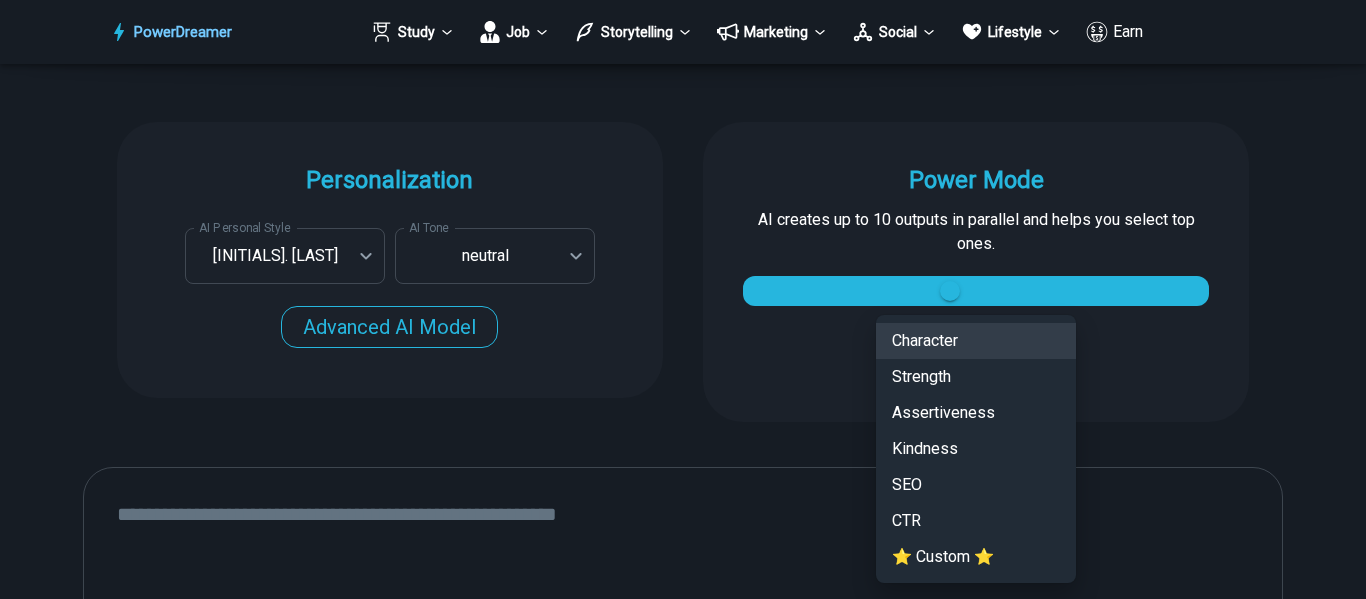 click at bounding box center (683, 299) 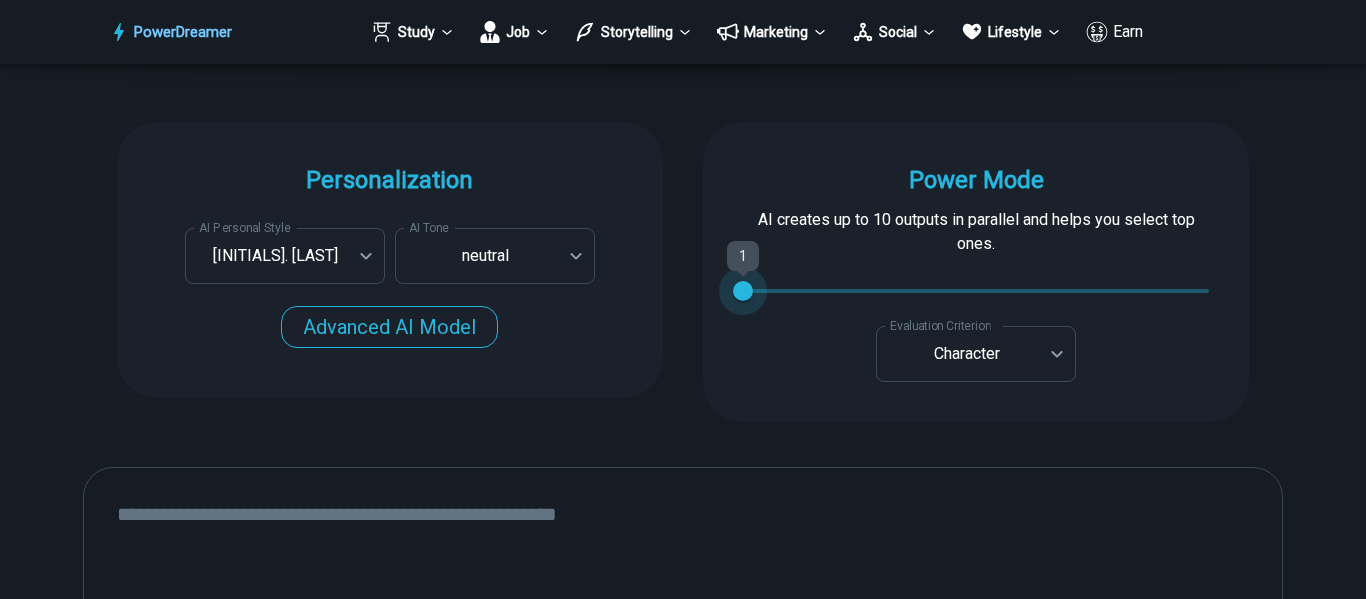 type on "*" 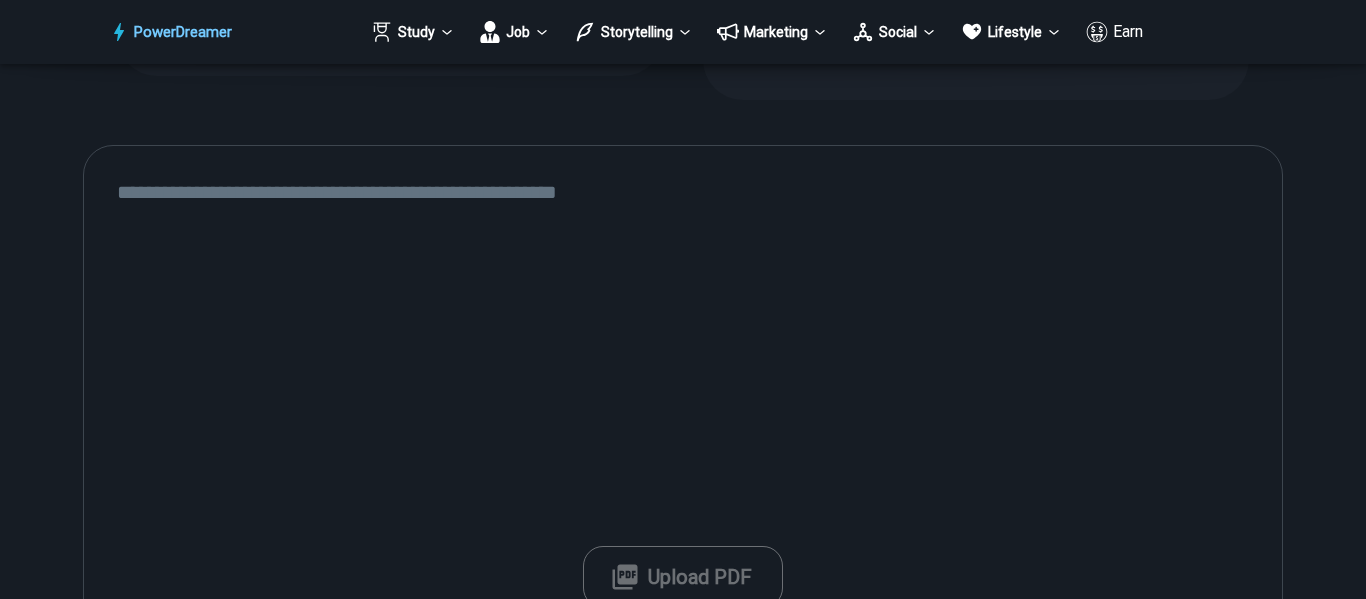 scroll, scrollTop: 2255, scrollLeft: 0, axis: vertical 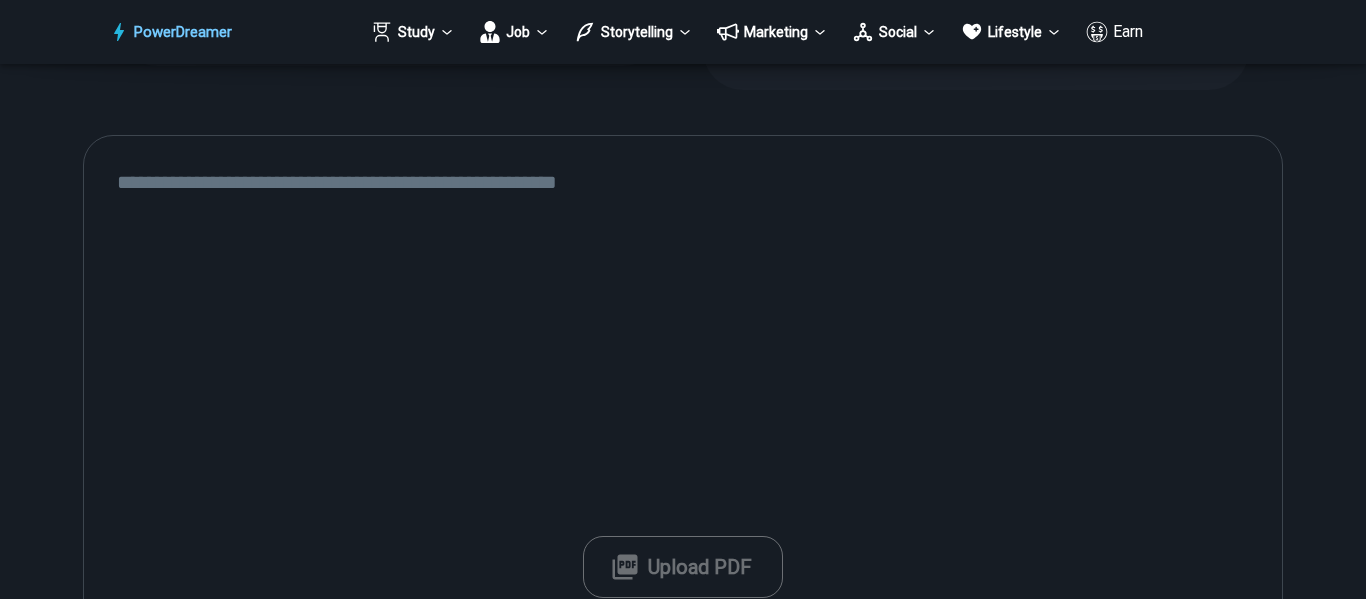 click at bounding box center (683, 401) 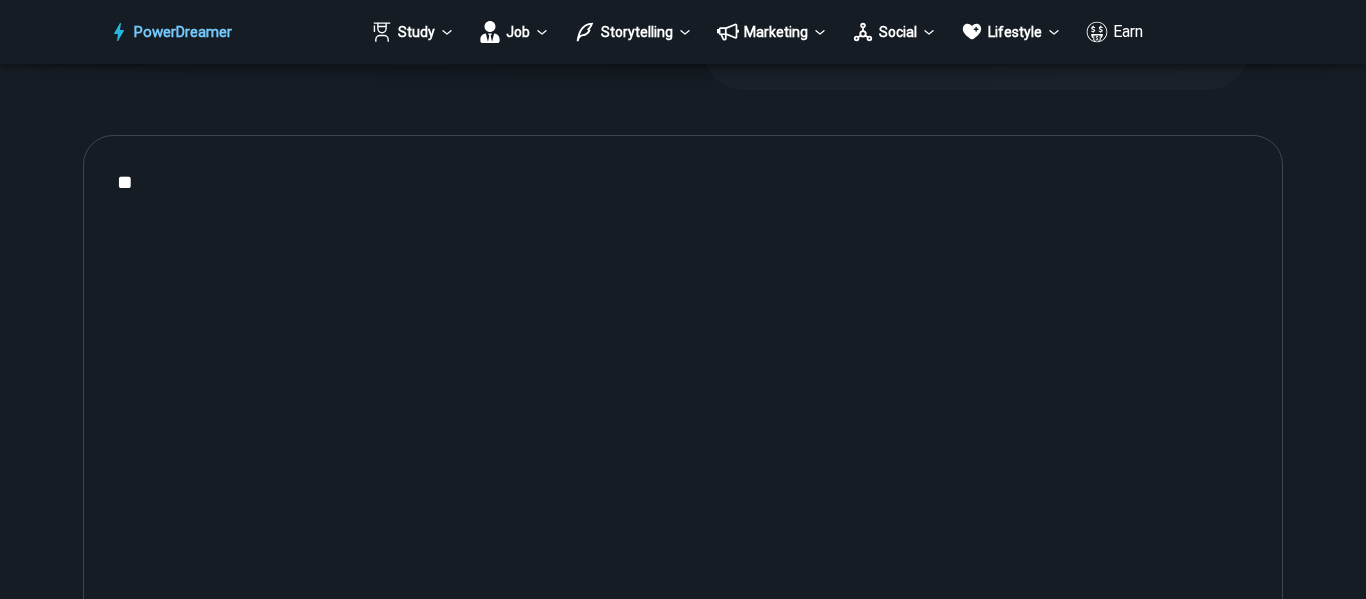 type on "*" 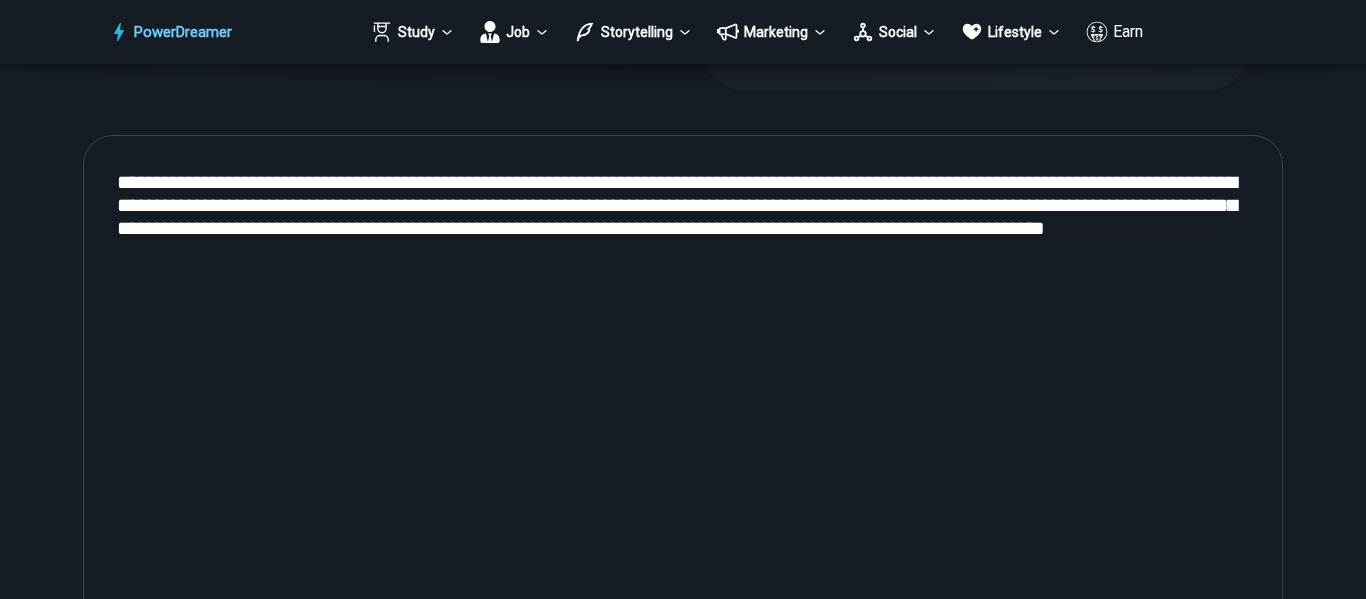 click on "**********" at bounding box center (683, 401) 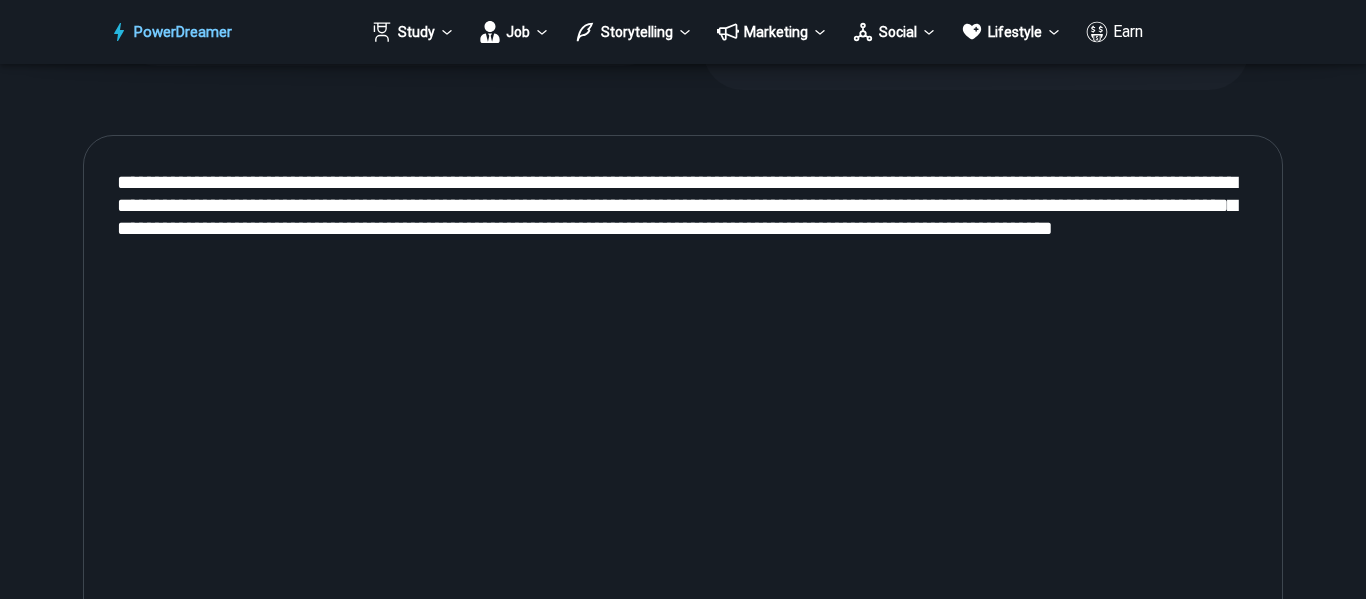 click on "**********" at bounding box center [683, 401] 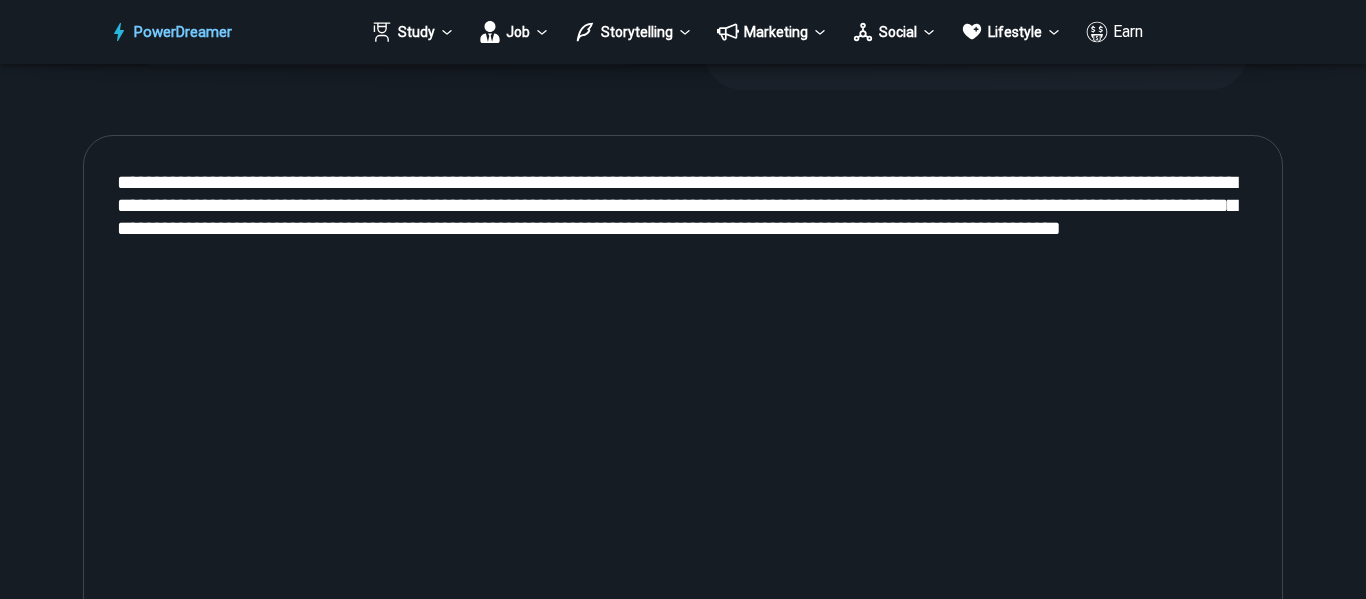 click on "**********" at bounding box center [683, 401] 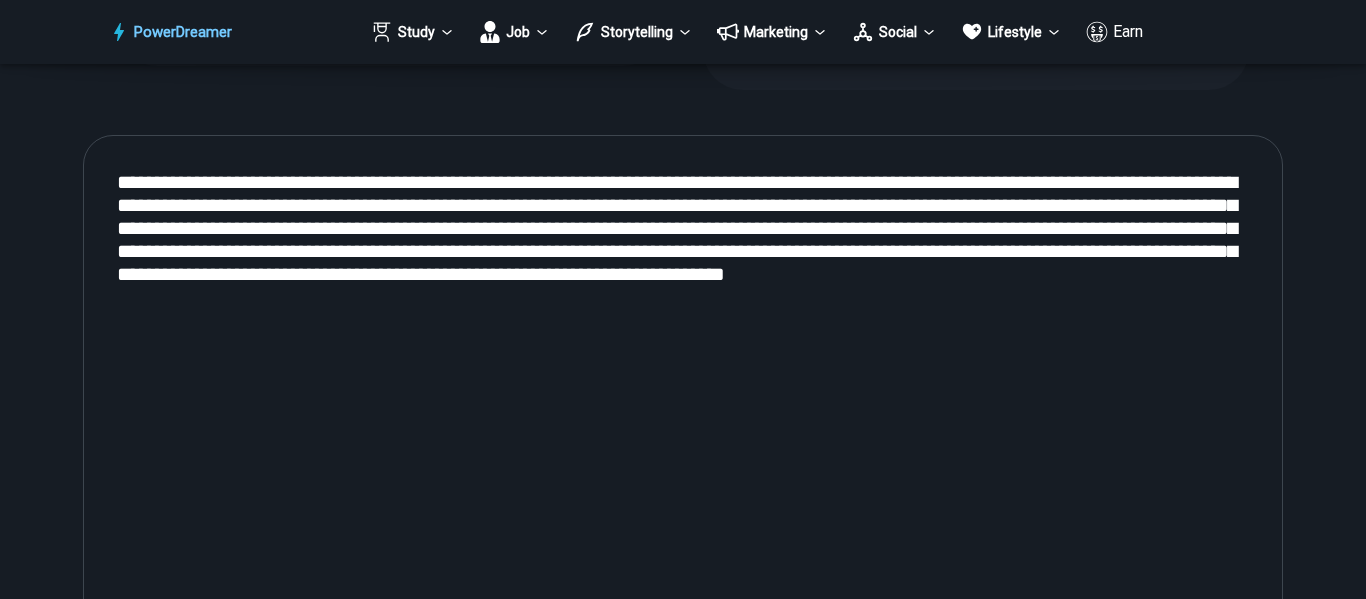 click on "**********" at bounding box center [683, 401] 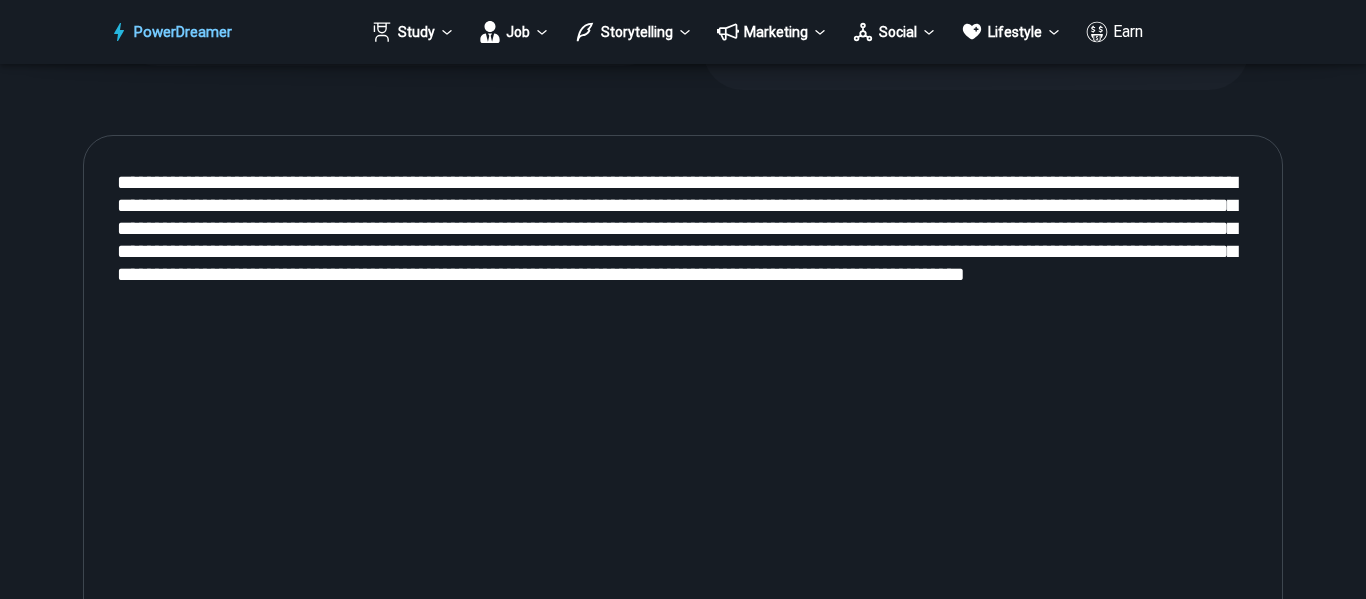 click on "**********" at bounding box center (683, 401) 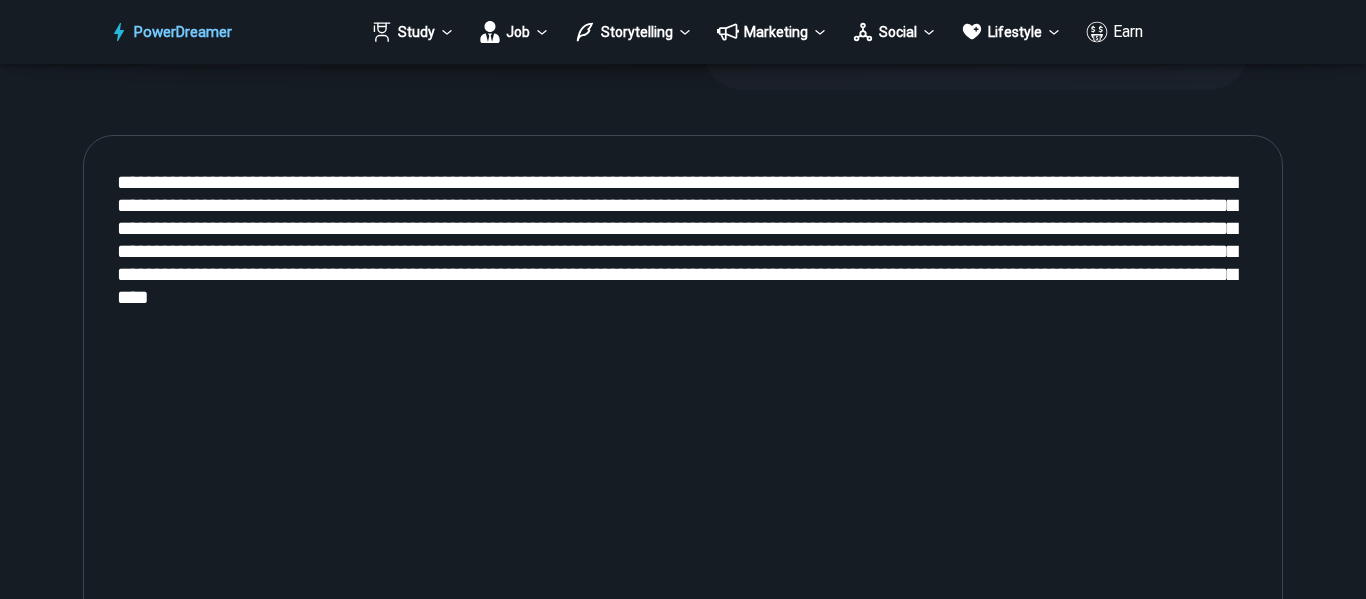 click on "**********" at bounding box center [683, 401] 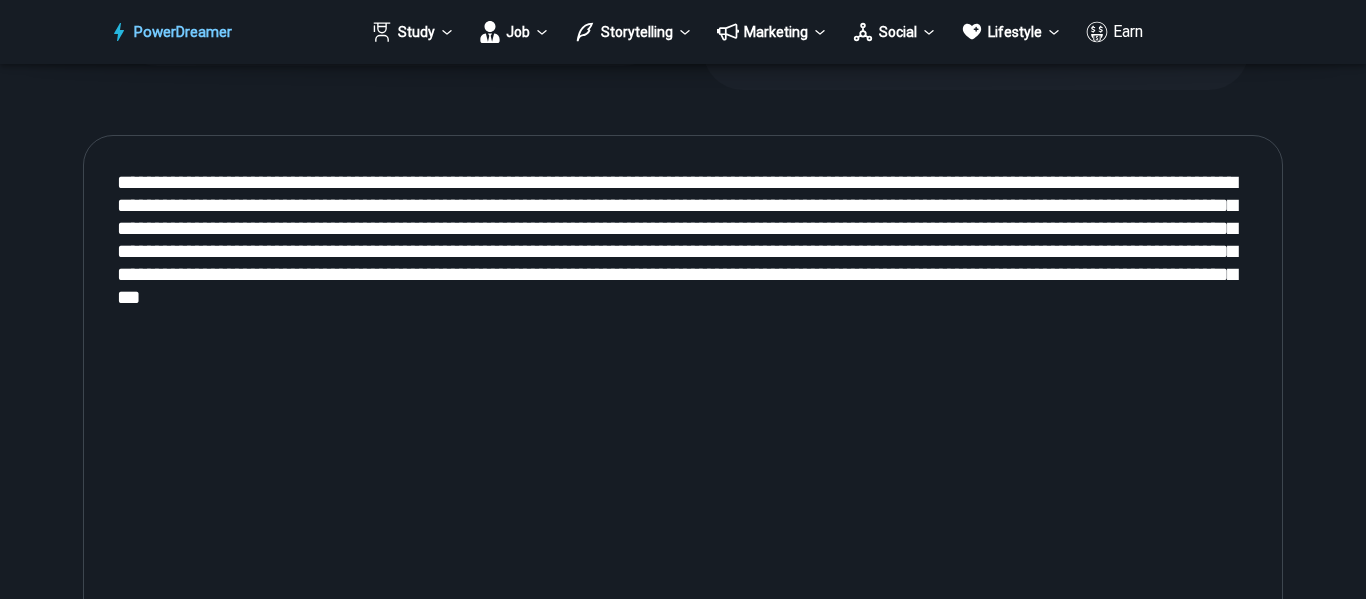 click on "**********" at bounding box center (683, 401) 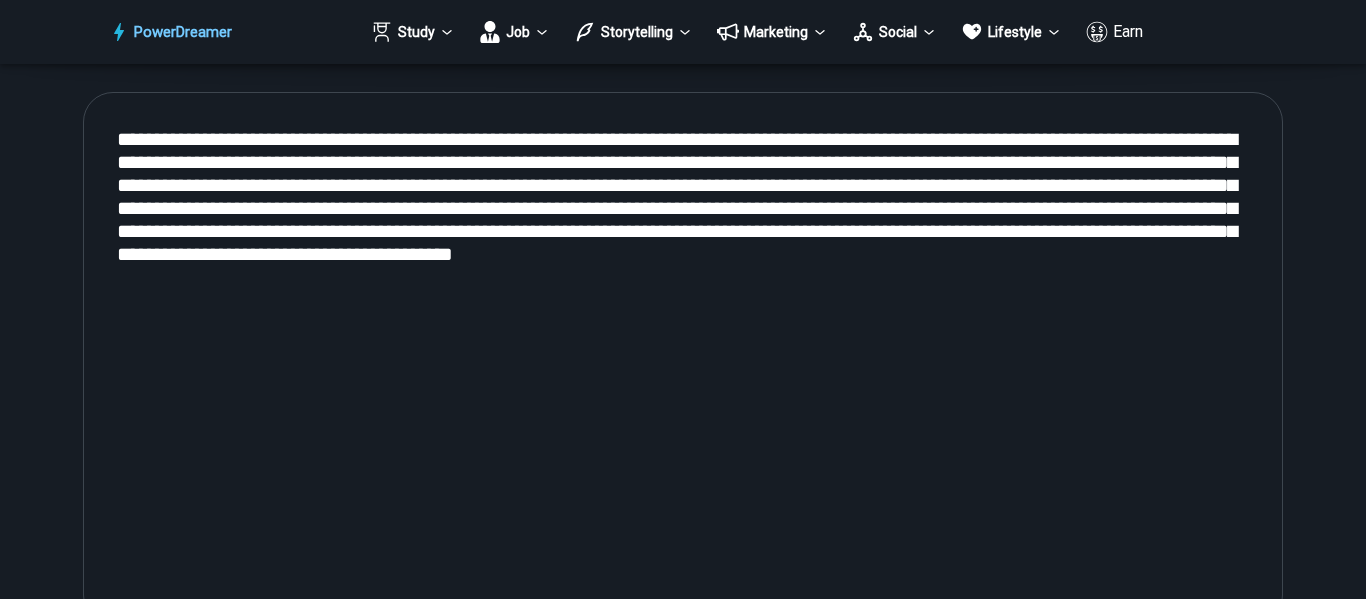 scroll, scrollTop: 2292, scrollLeft: 0, axis: vertical 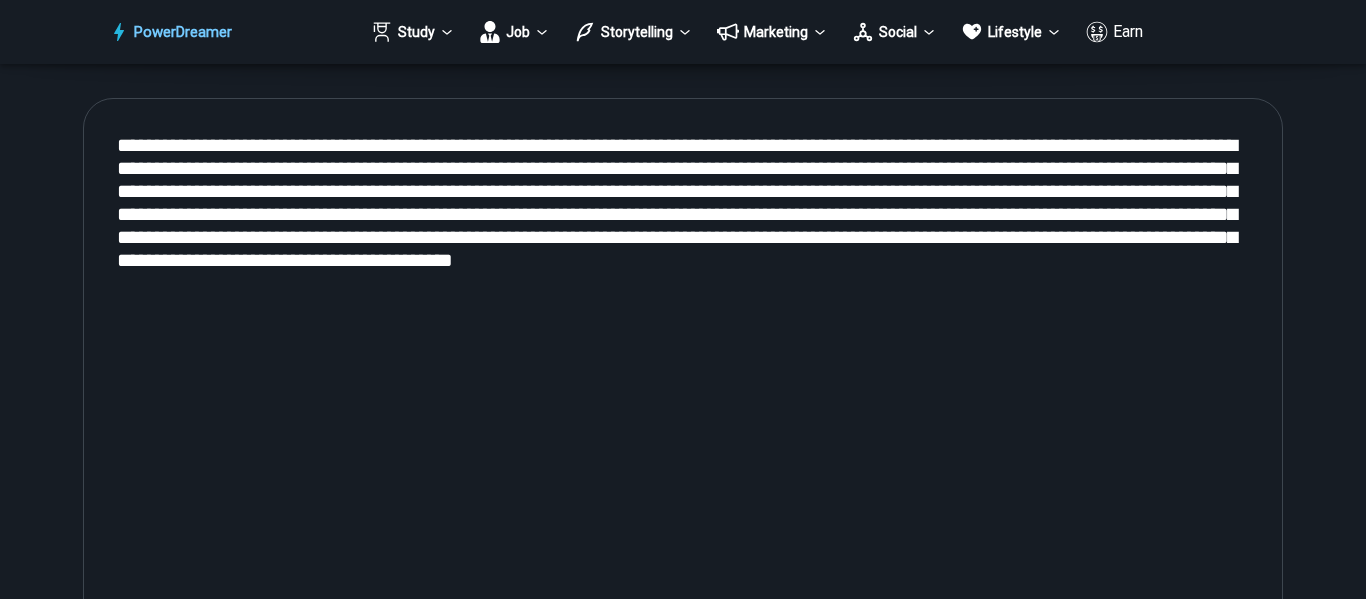 click on "**********" at bounding box center [683, 364] 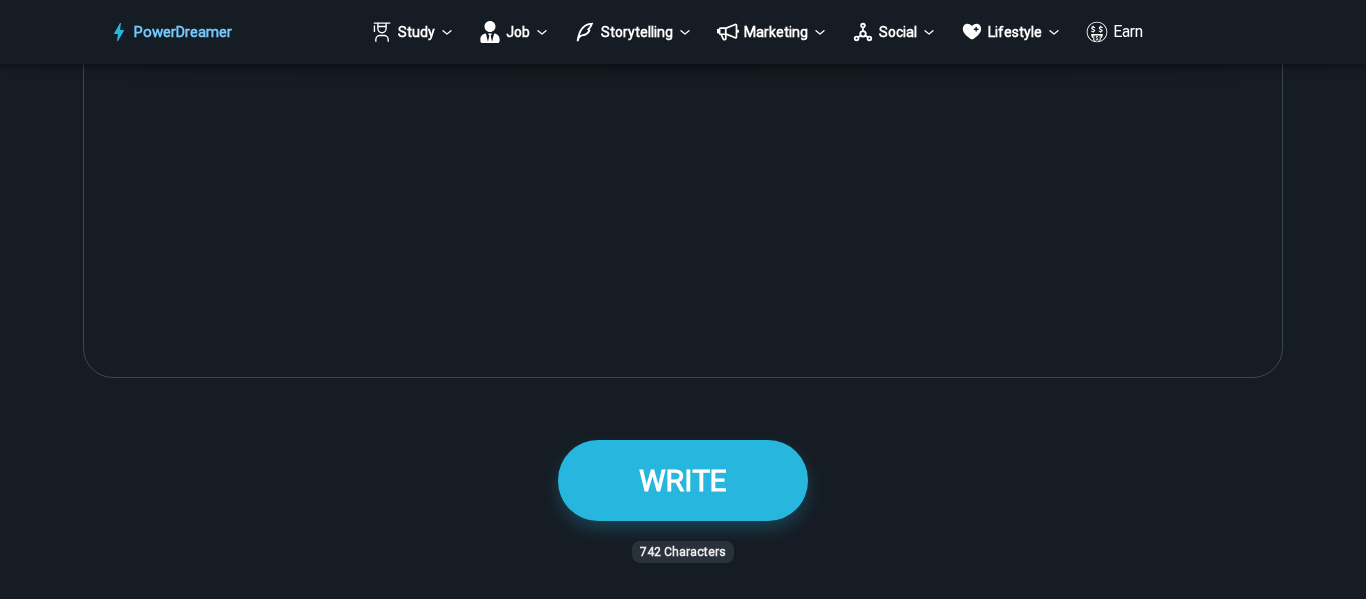 scroll, scrollTop: 2613, scrollLeft: 0, axis: vertical 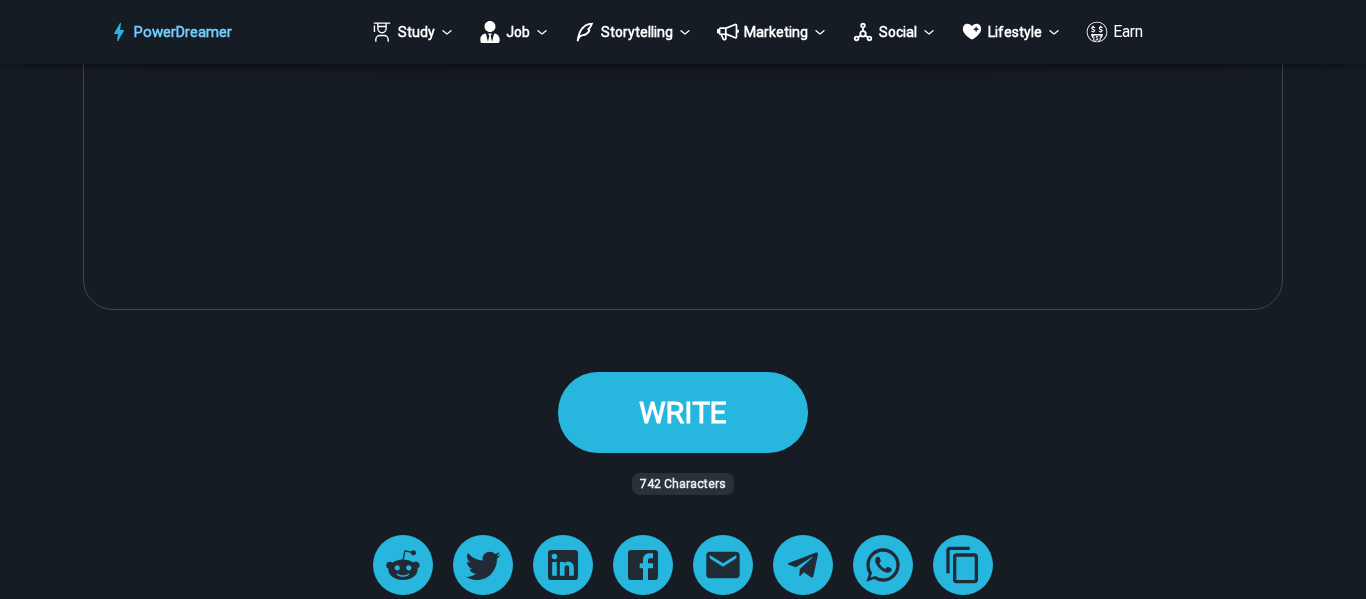 type on "**********" 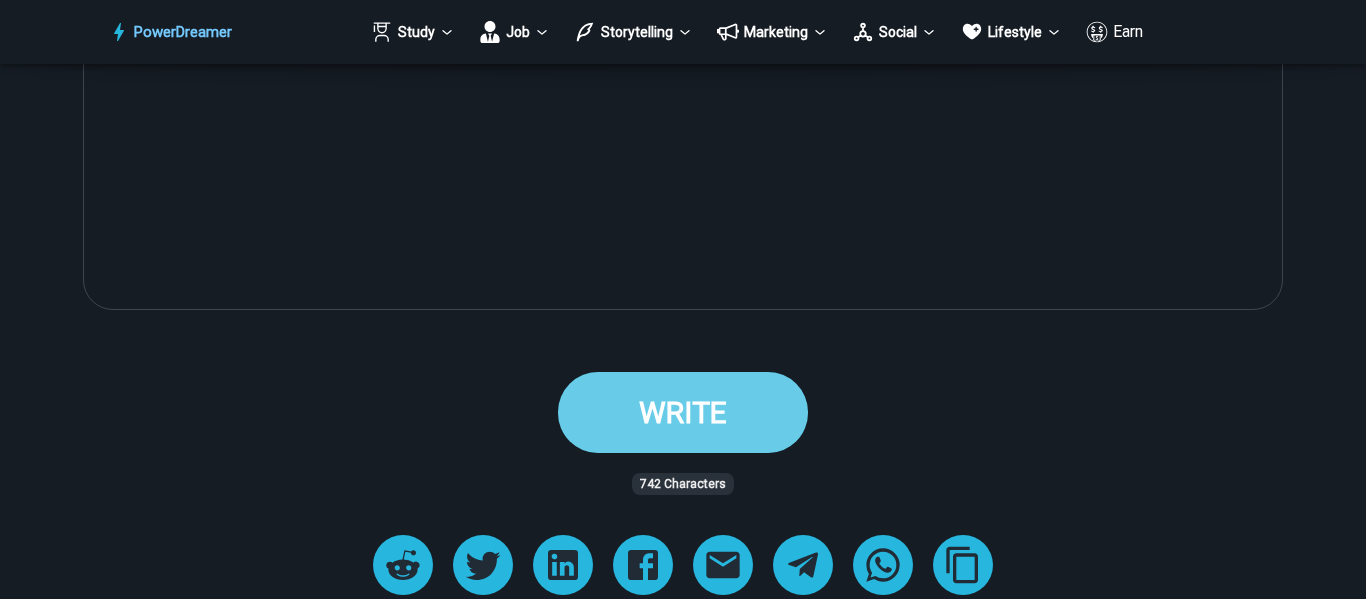 click on "WRITE" at bounding box center (683, 412) 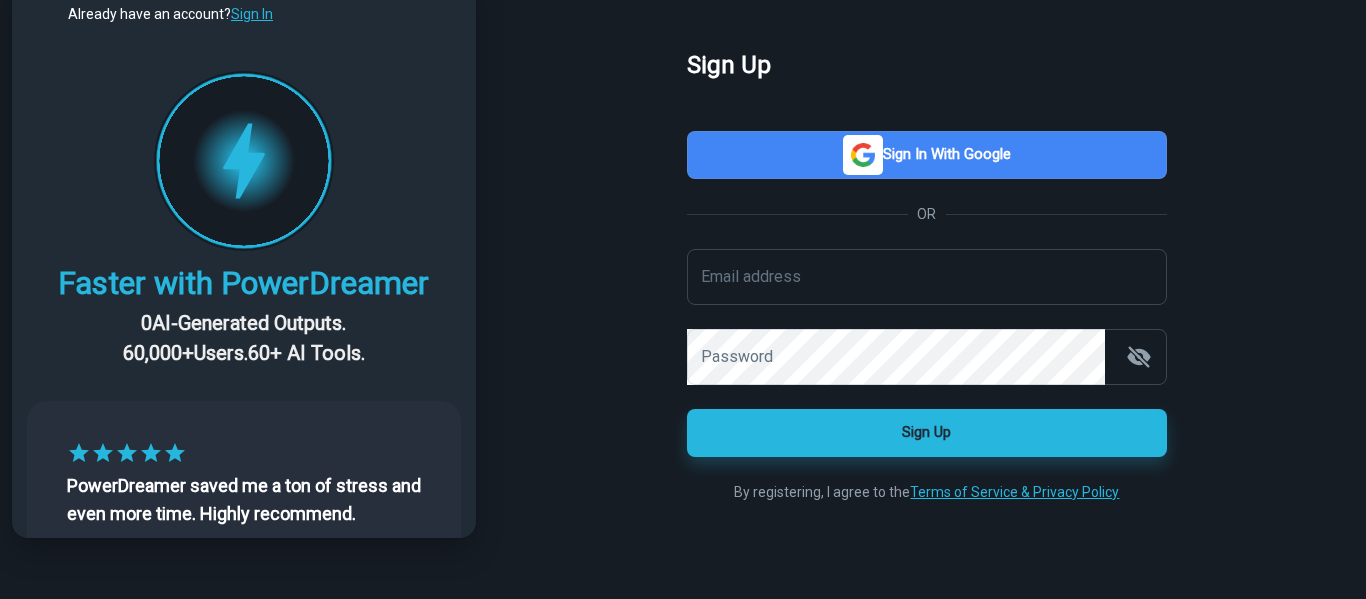 scroll, scrollTop: 0, scrollLeft: 0, axis: both 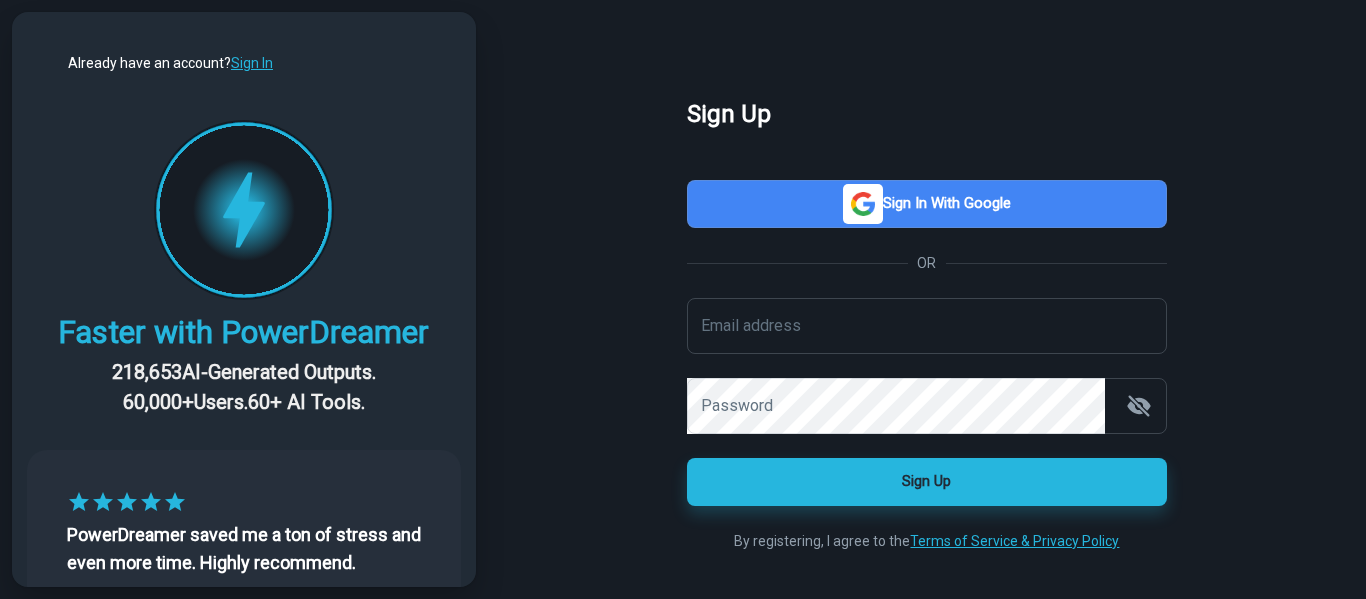 click on "Sign in with Google" at bounding box center (927, 204) 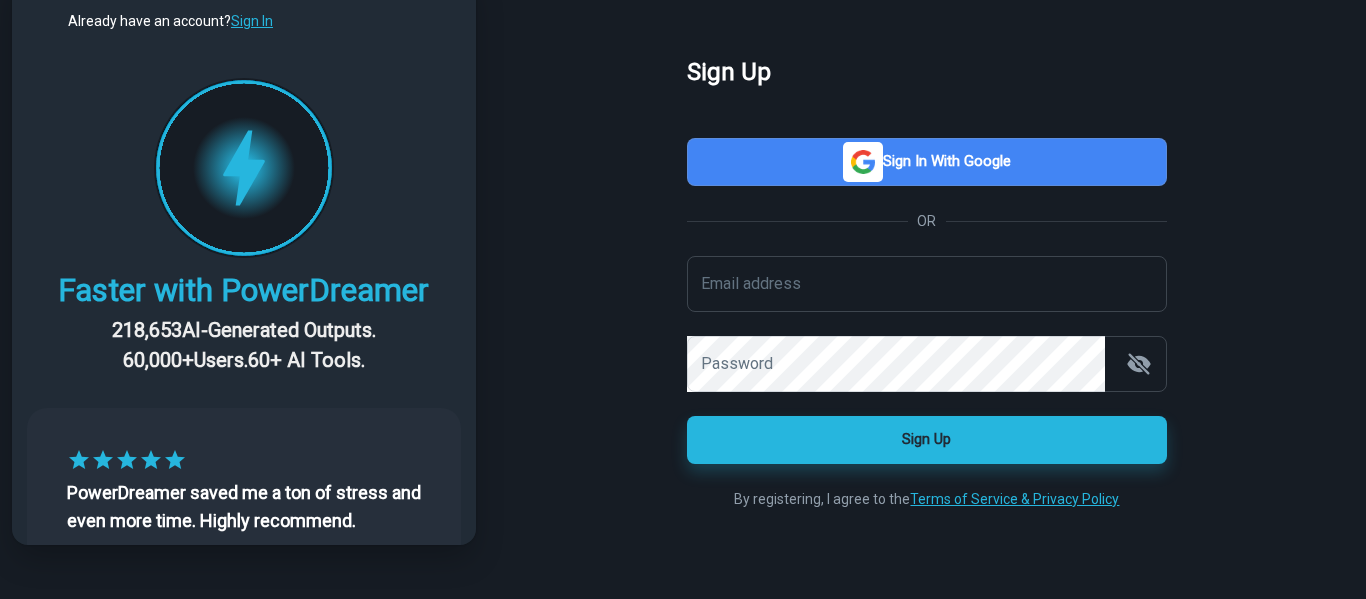 scroll, scrollTop: 0, scrollLeft: 0, axis: both 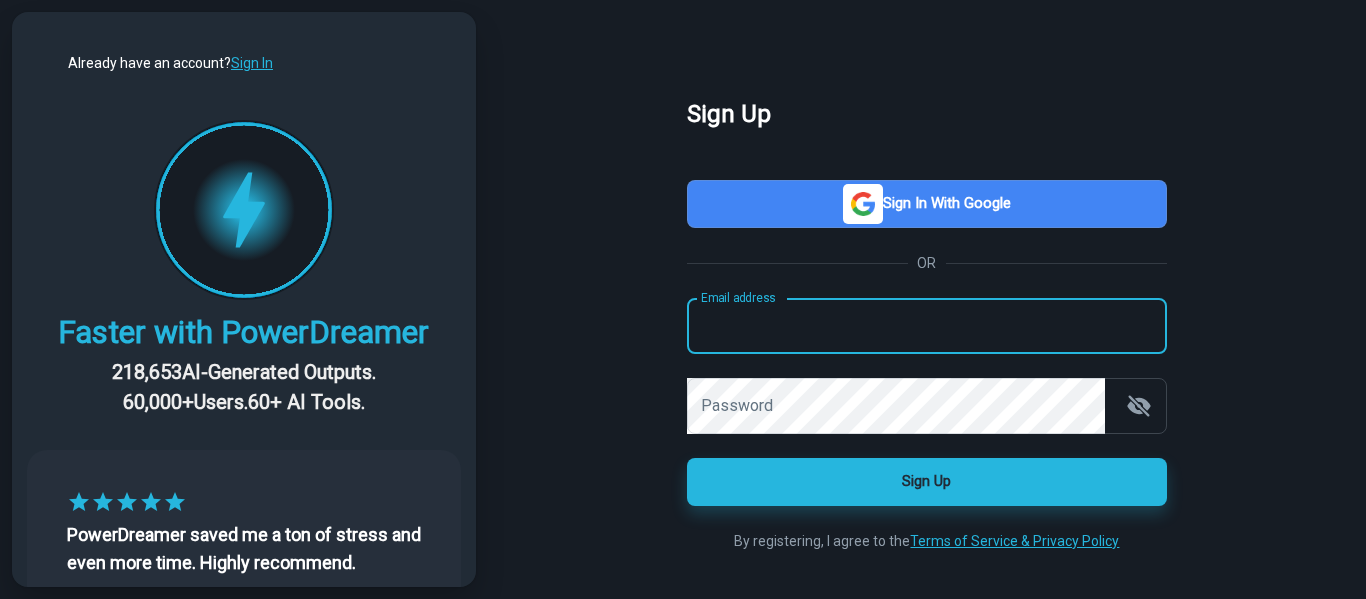 click on "Email address Email address" at bounding box center [927, 326] 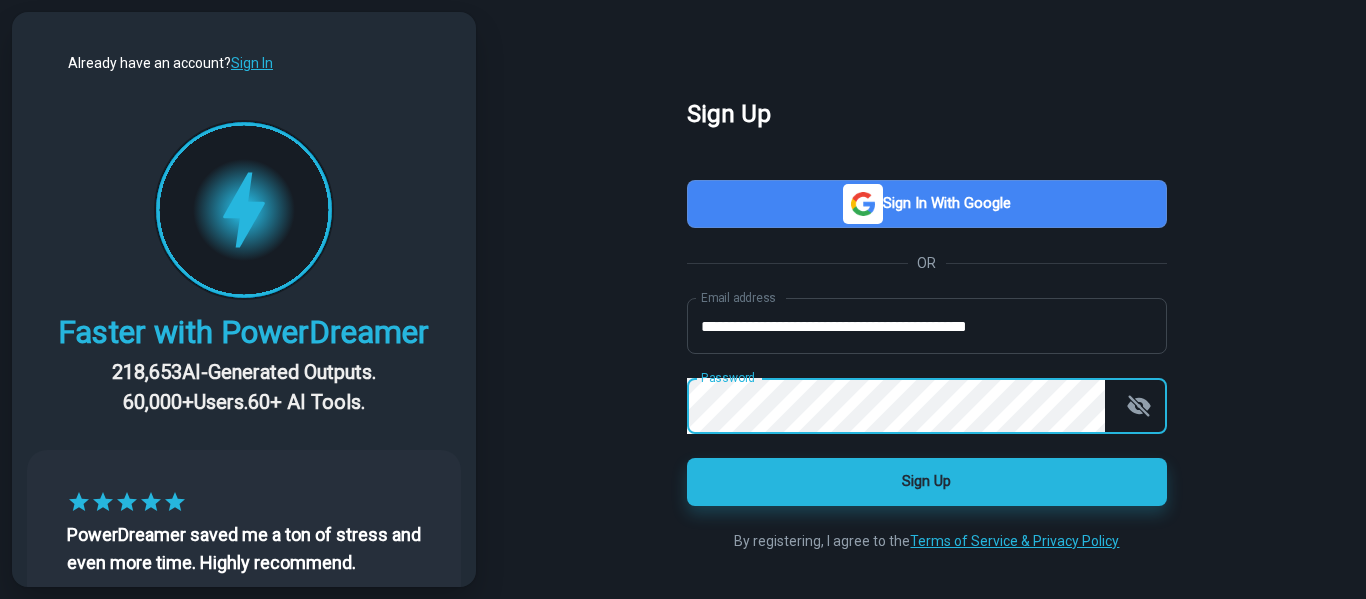 click on "Sign Up" at bounding box center (927, 482) 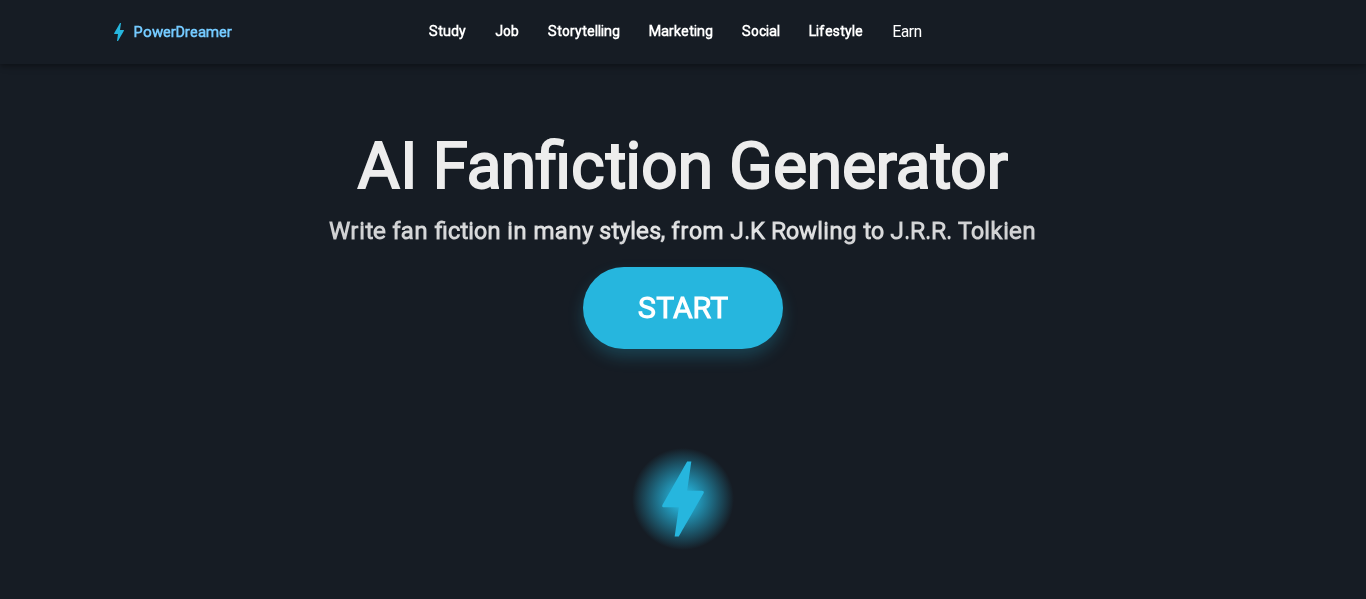 type on "**********" 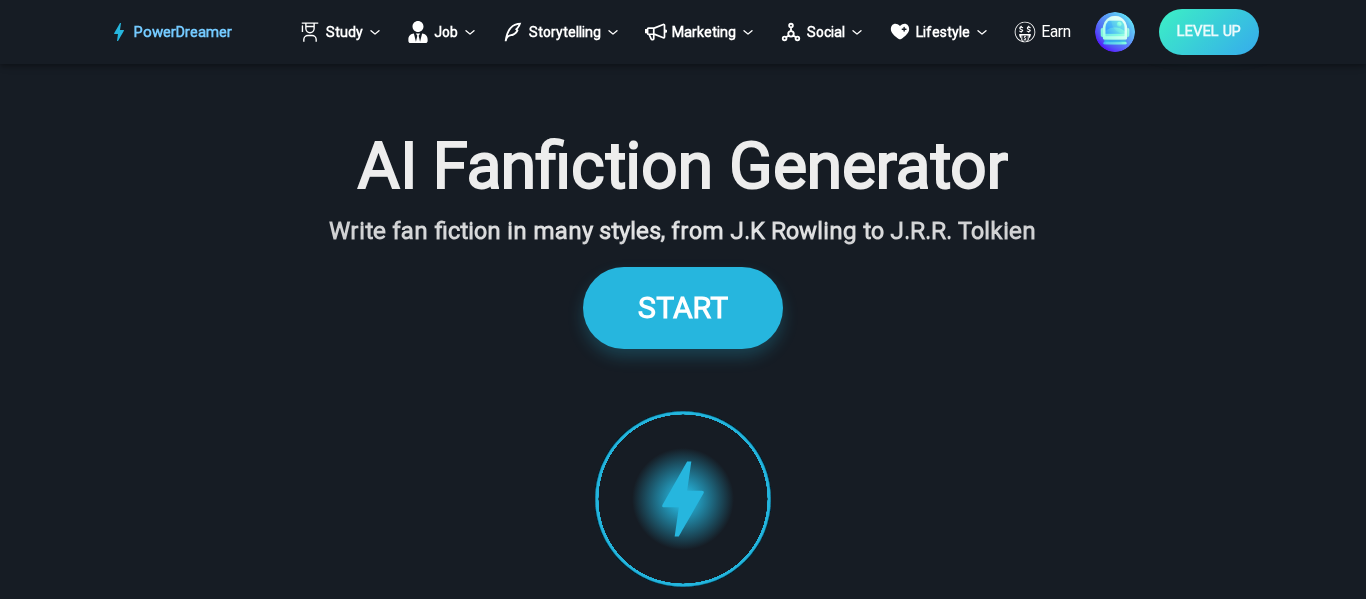 scroll, scrollTop: 0, scrollLeft: 0, axis: both 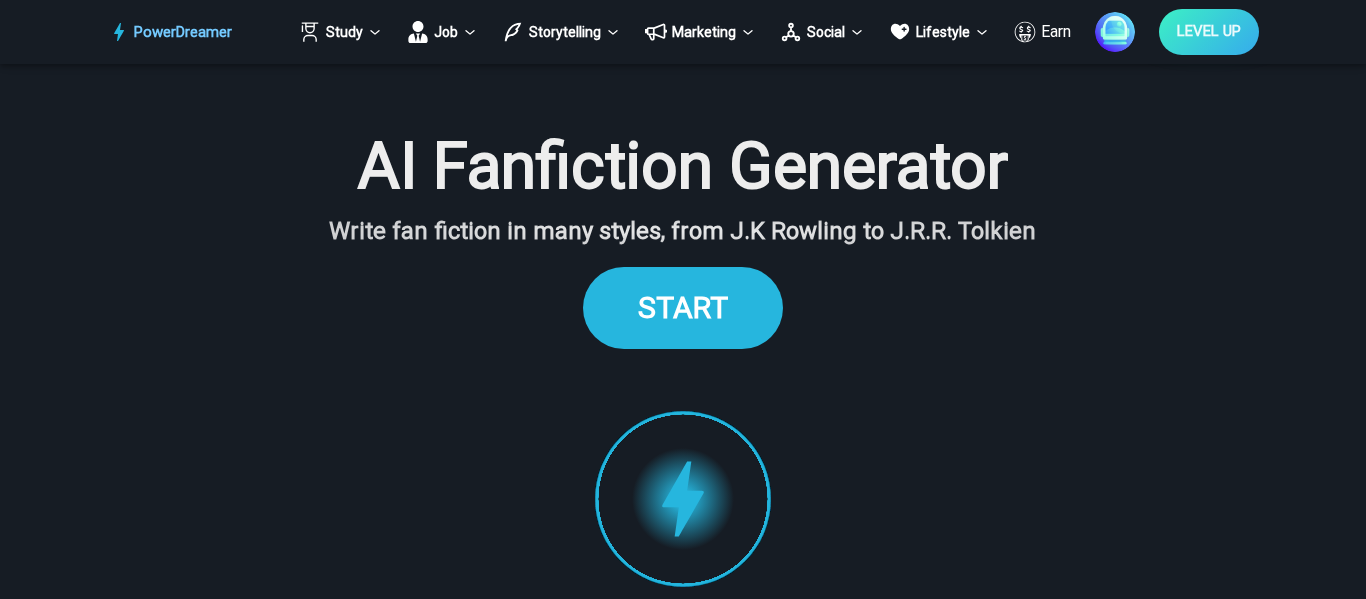 click on "START" at bounding box center [683, 307] 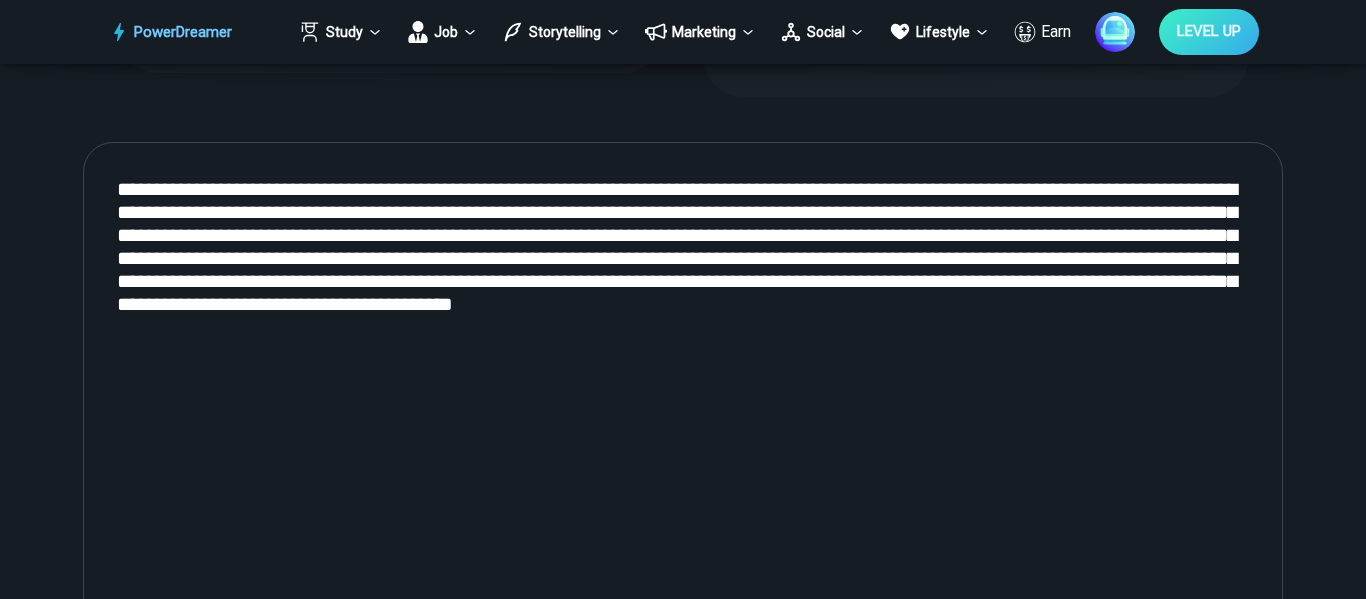 scroll, scrollTop: 2232, scrollLeft: 0, axis: vertical 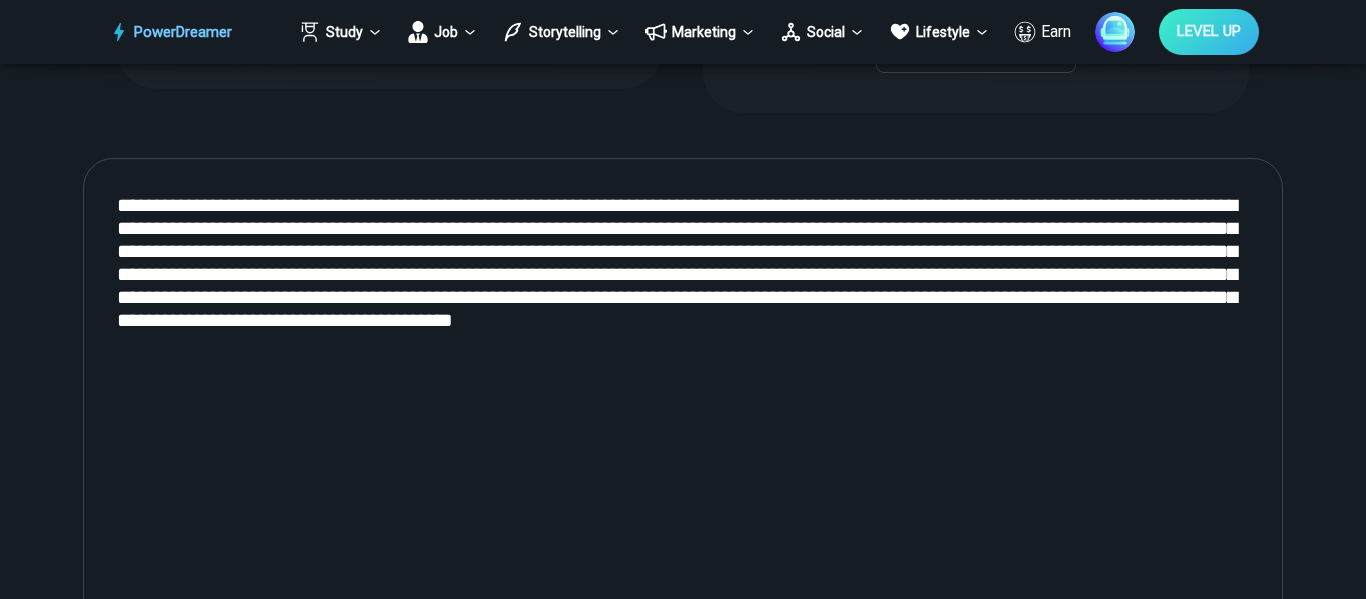click on "**********" at bounding box center [683, 424] 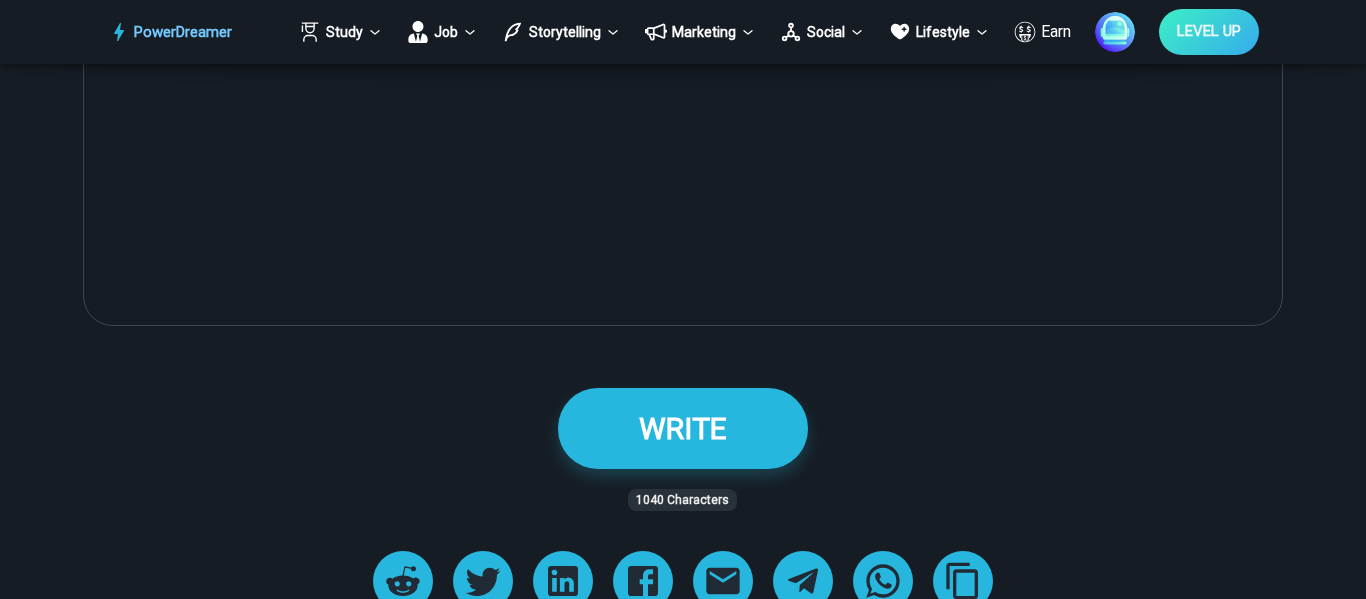 scroll, scrollTop: 2605, scrollLeft: 0, axis: vertical 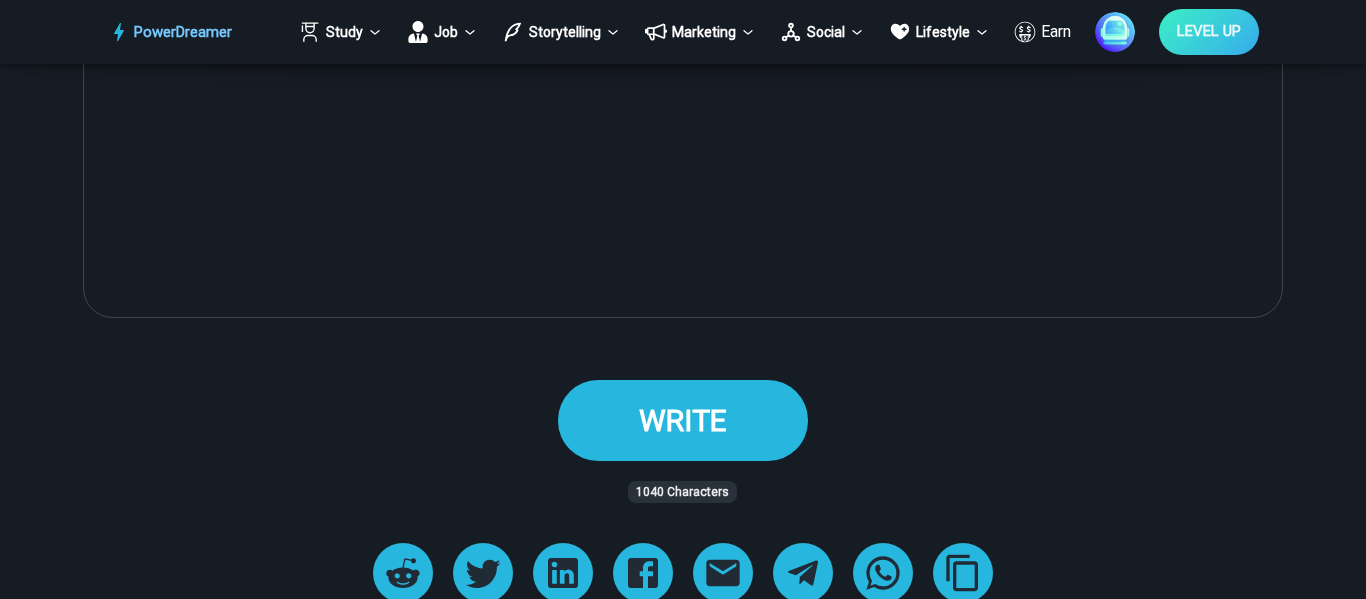 type on "**********" 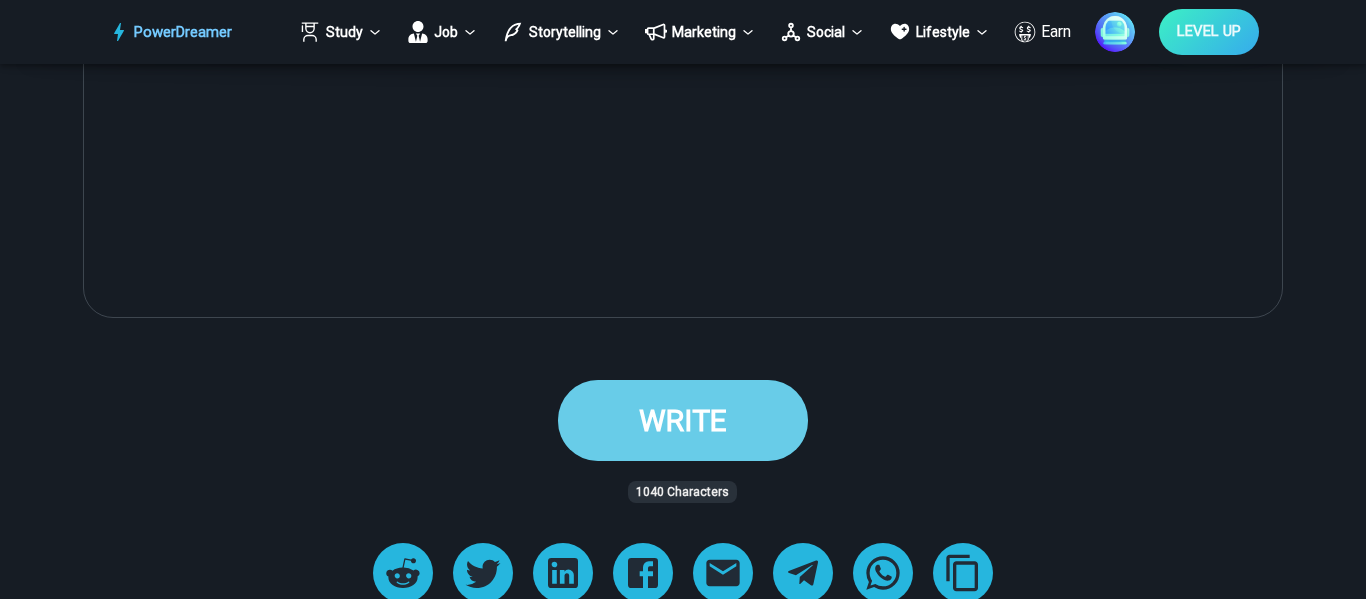 click on "WRITE" at bounding box center [683, 420] 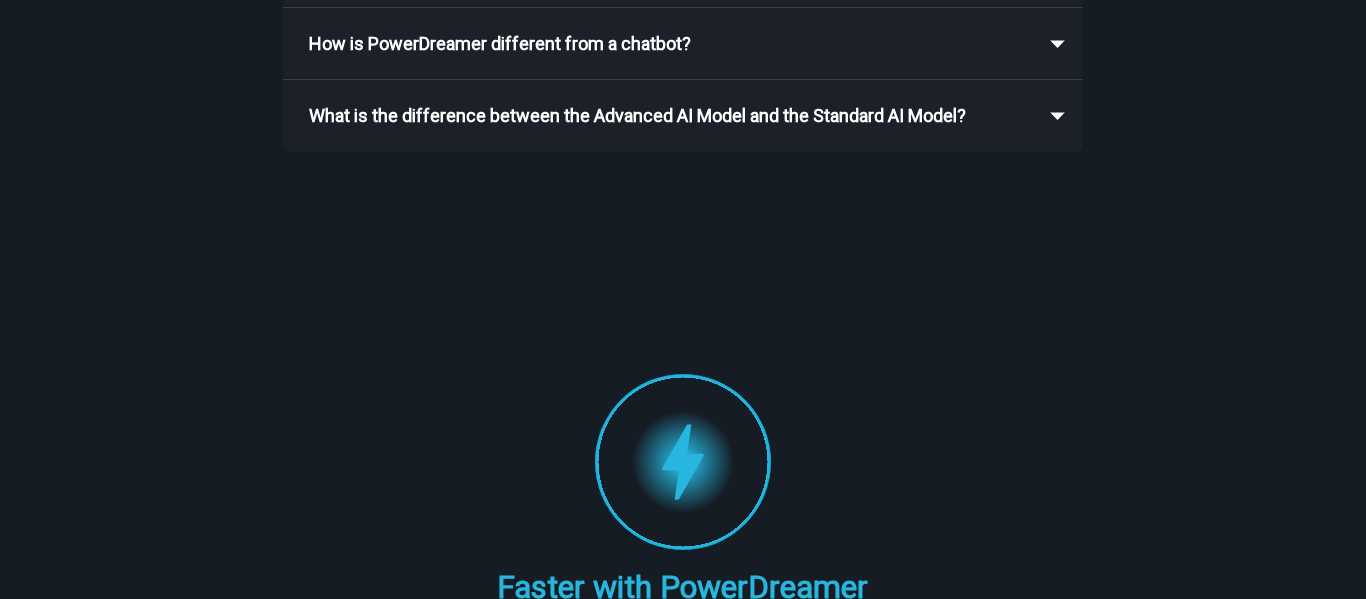 scroll, scrollTop: 0, scrollLeft: 0, axis: both 